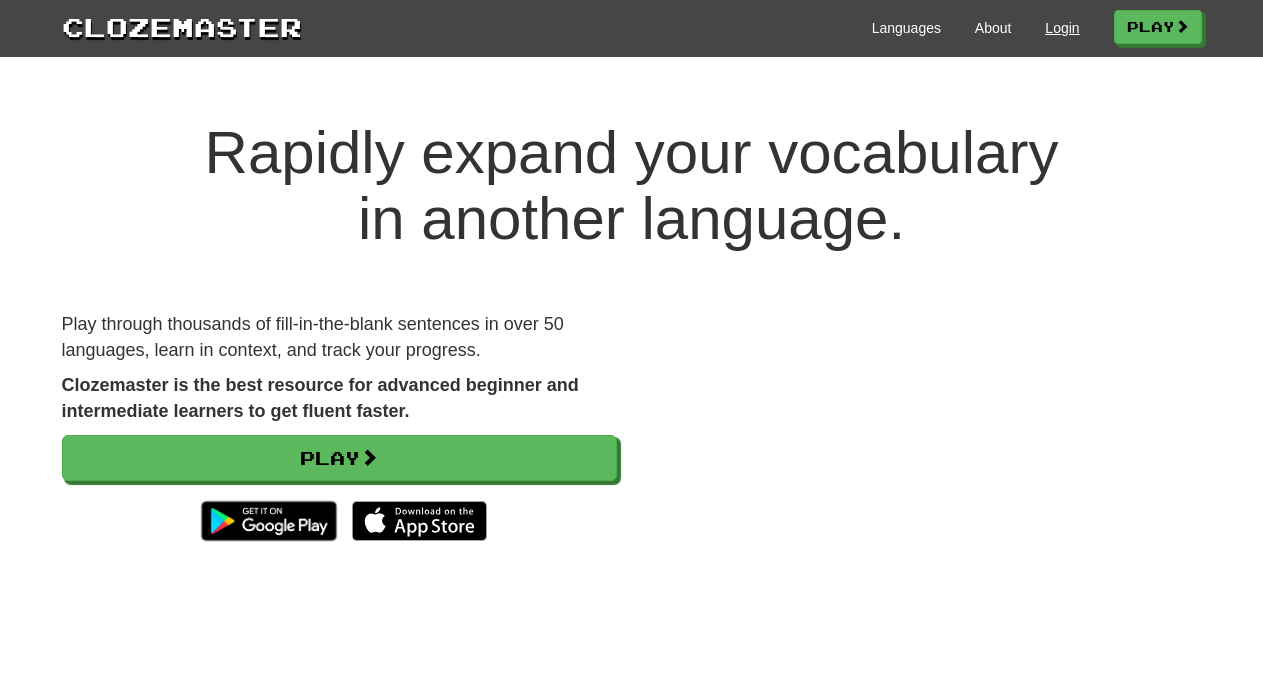 scroll, scrollTop: 0, scrollLeft: 0, axis: both 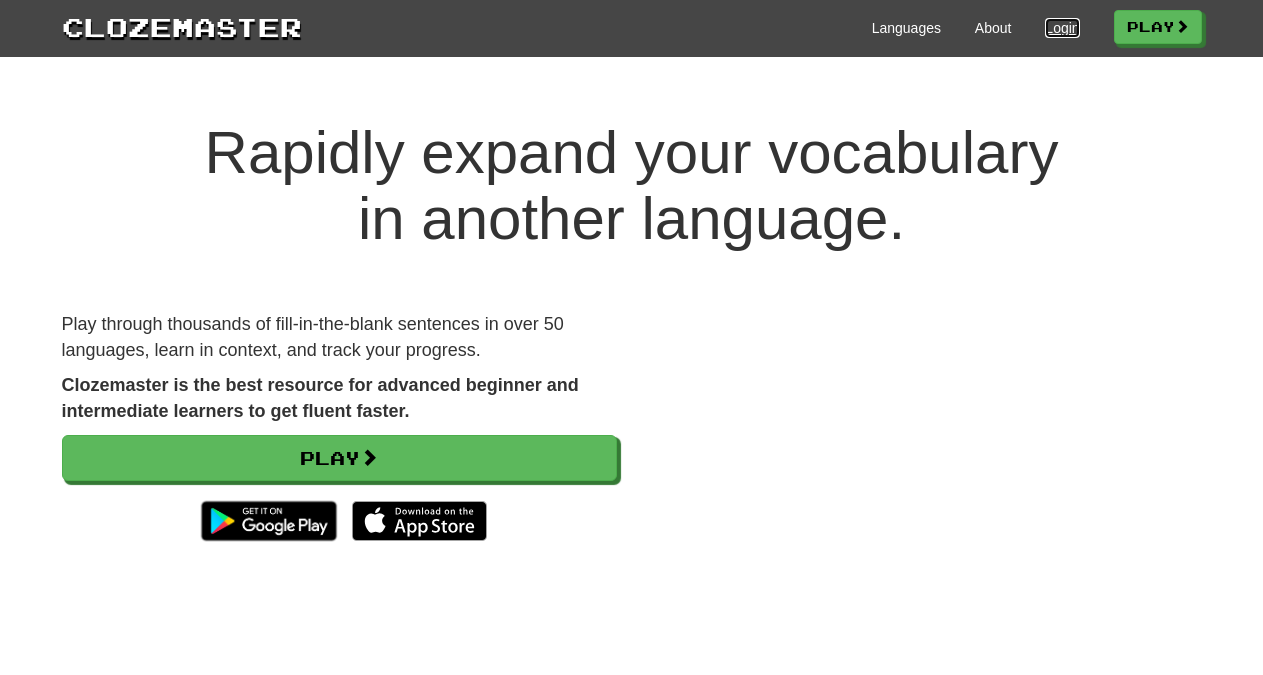 click on "Login" at bounding box center (1062, 28) 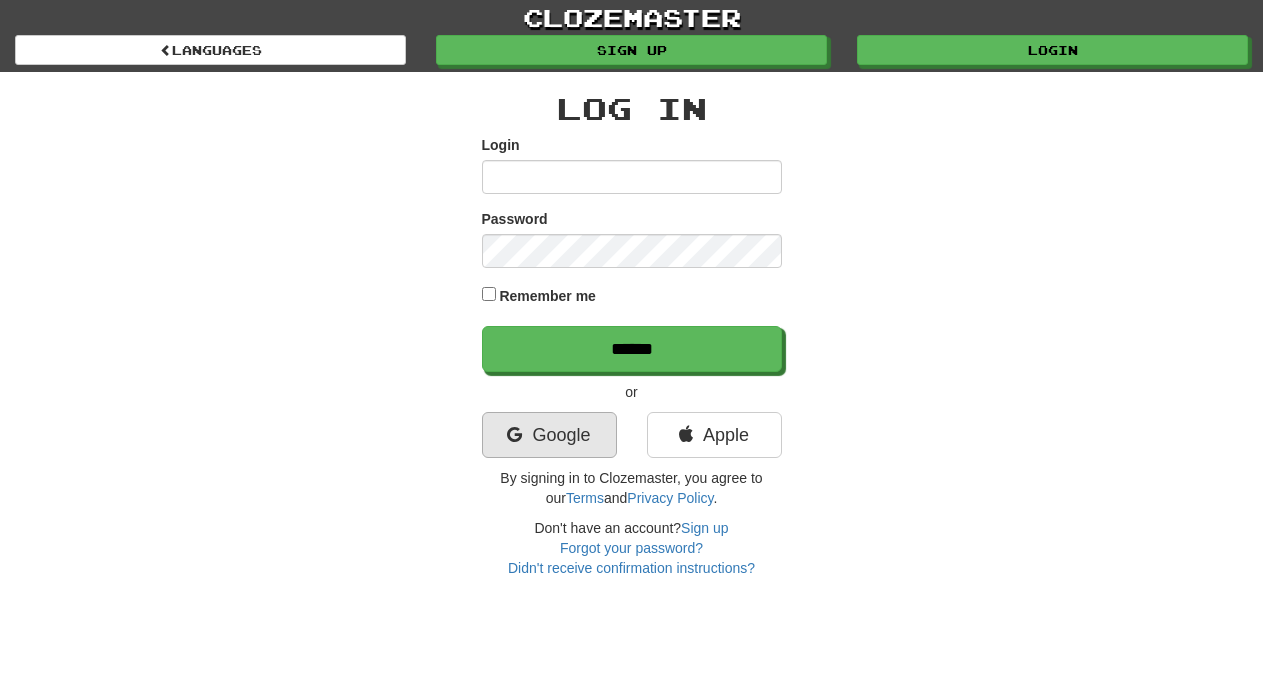 scroll, scrollTop: 0, scrollLeft: 0, axis: both 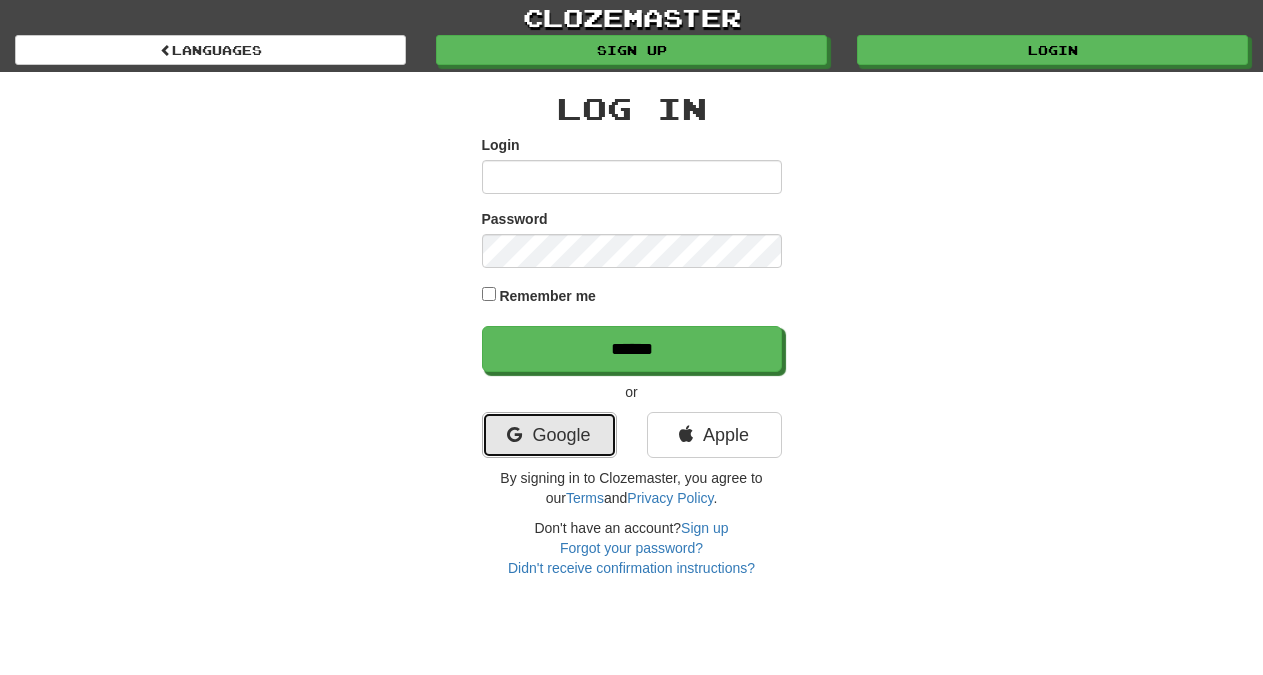 click on "Google" at bounding box center (549, 435) 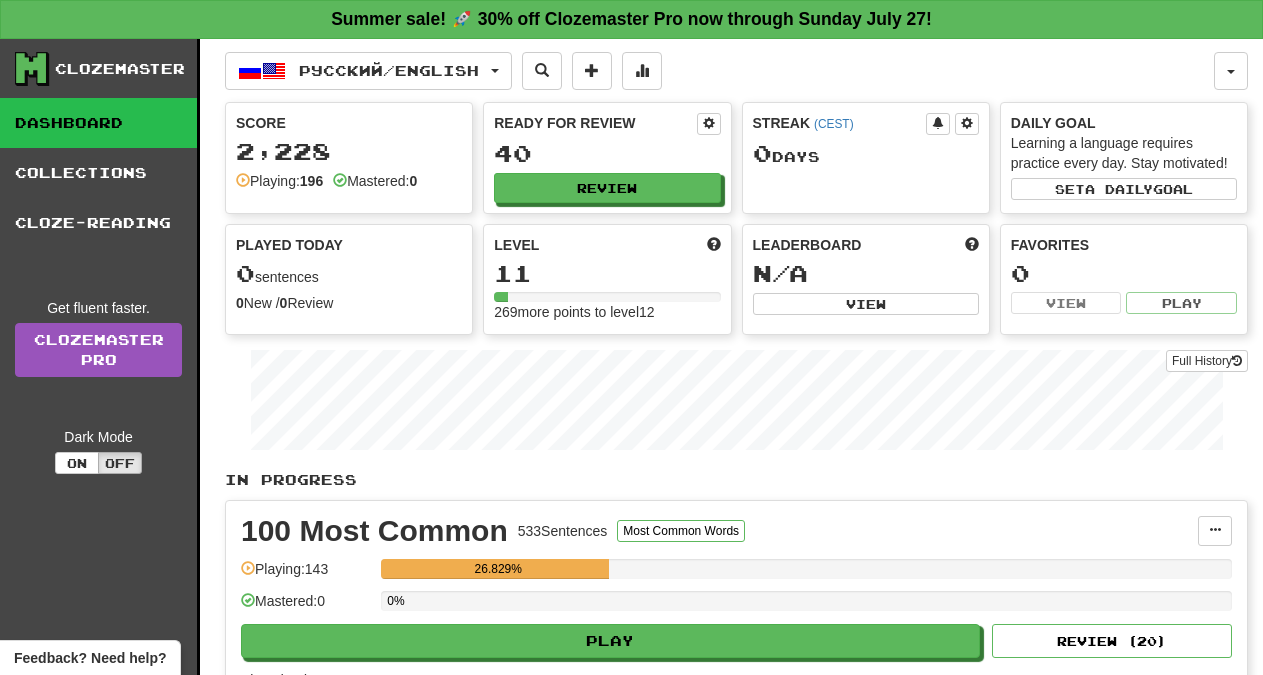 scroll, scrollTop: 0, scrollLeft: 0, axis: both 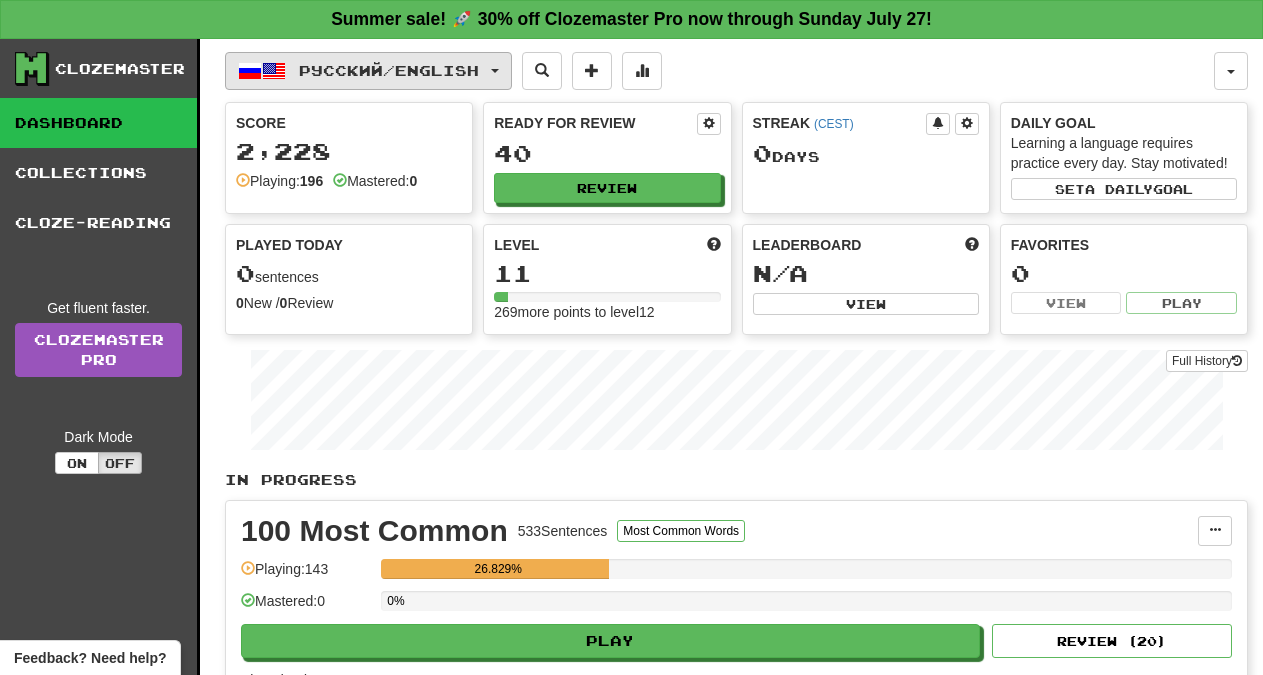 click on "Русский  /  English" at bounding box center [368, 71] 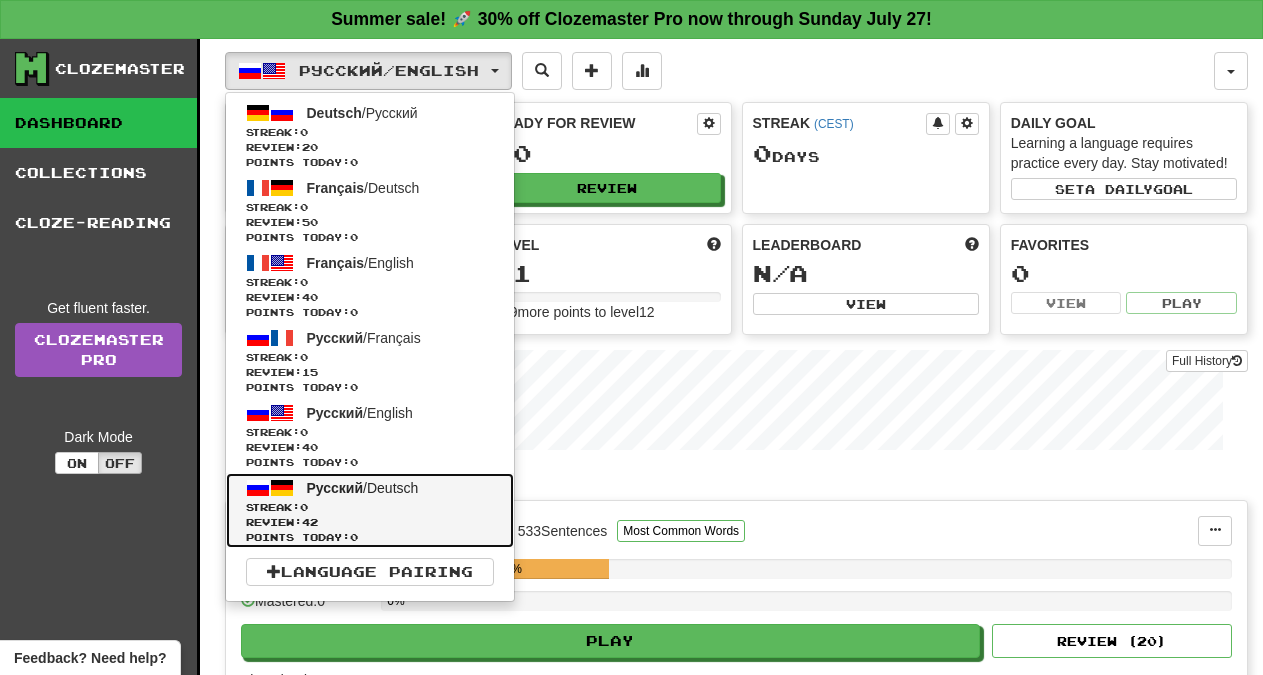 click on "Streak:  0" at bounding box center (370, 507) 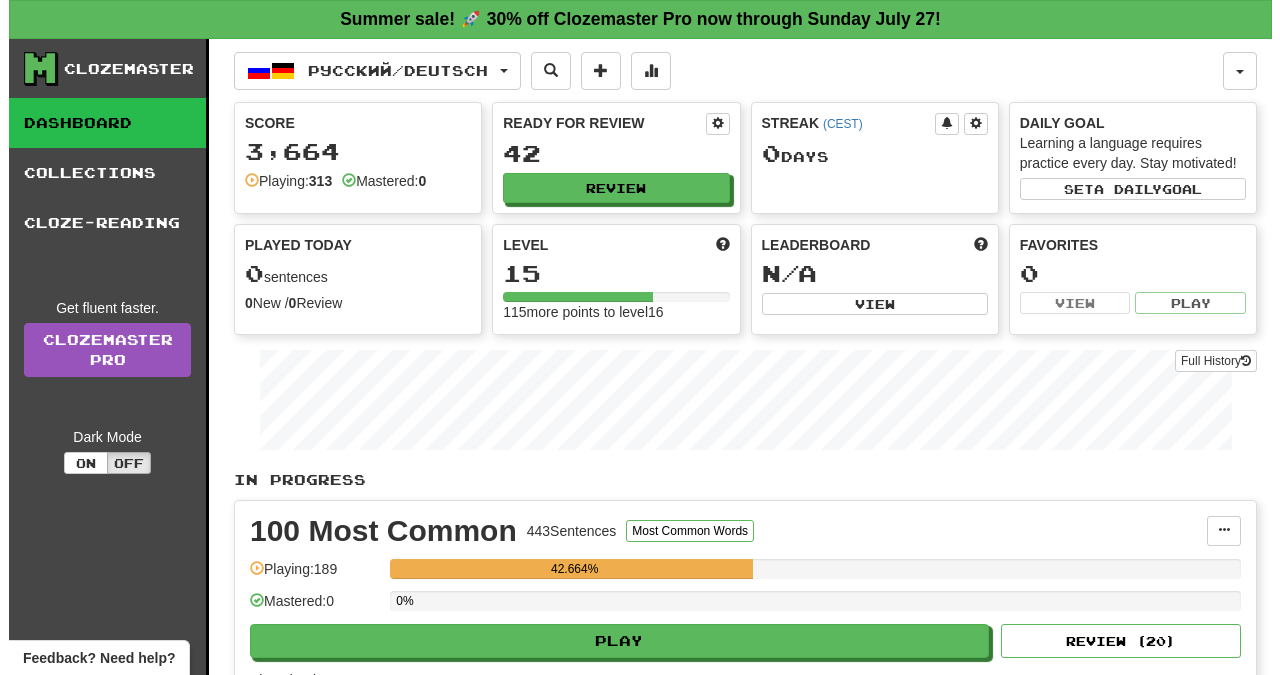 scroll, scrollTop: 0, scrollLeft: 0, axis: both 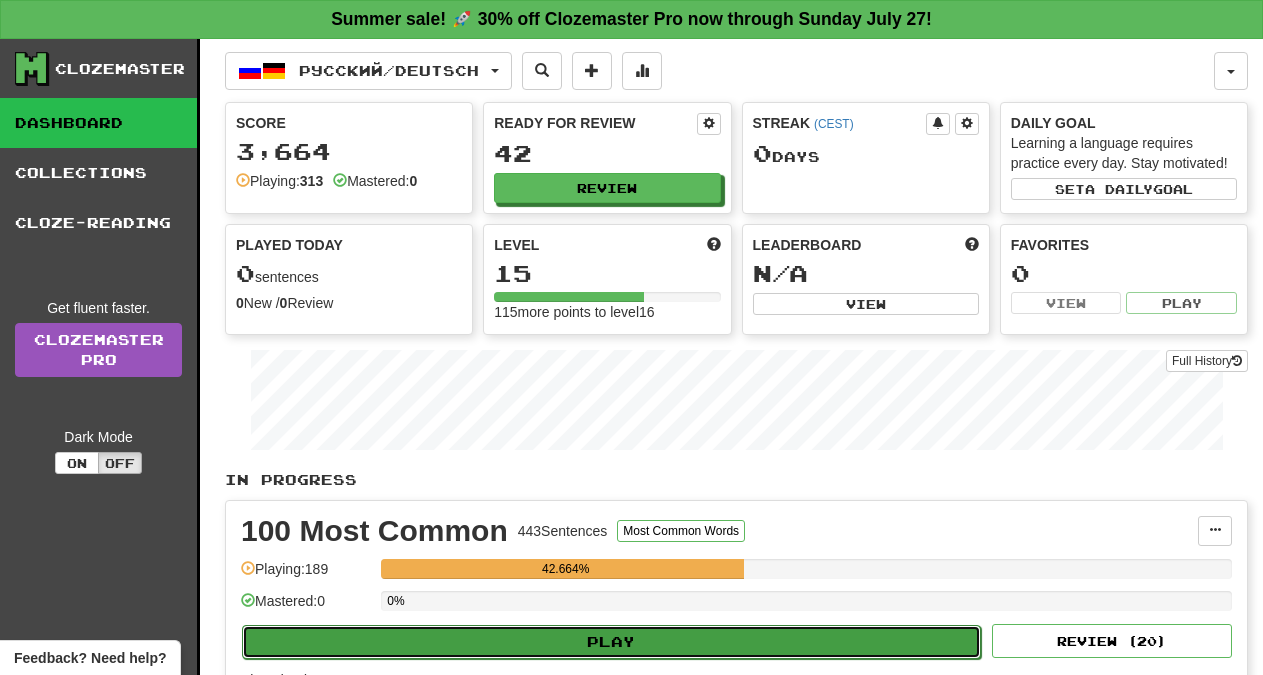 click on "Play" at bounding box center (611, 642) 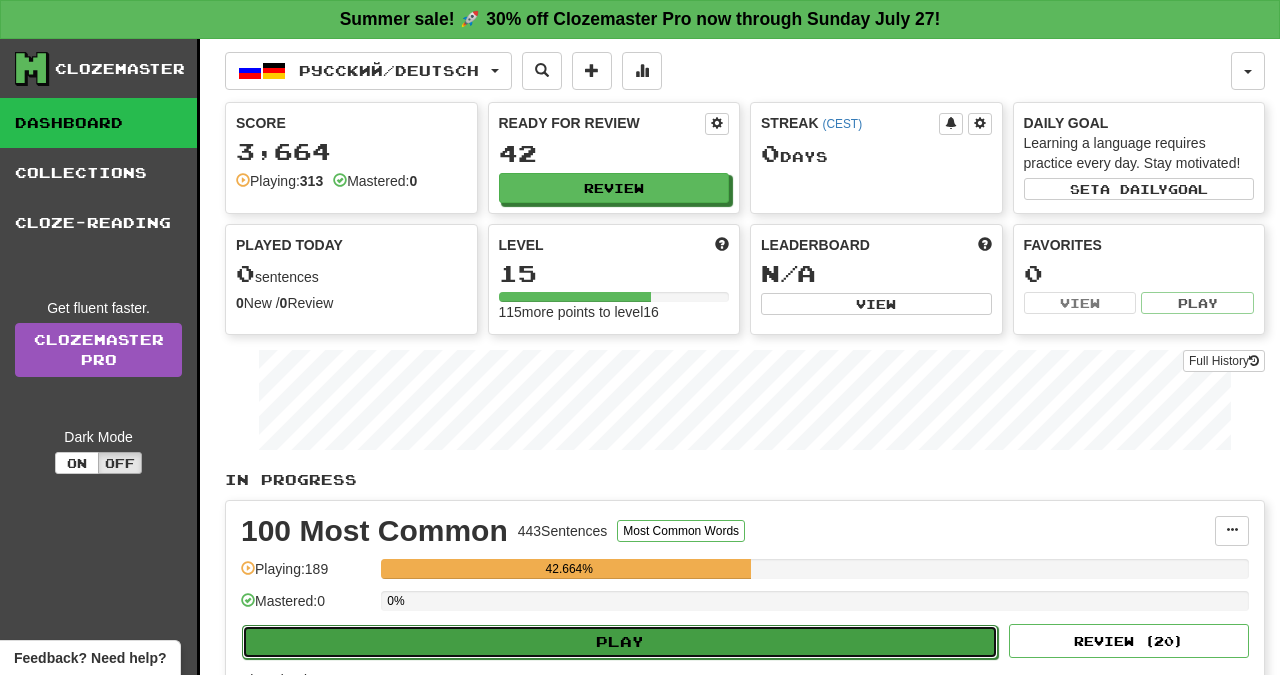 select on "**" 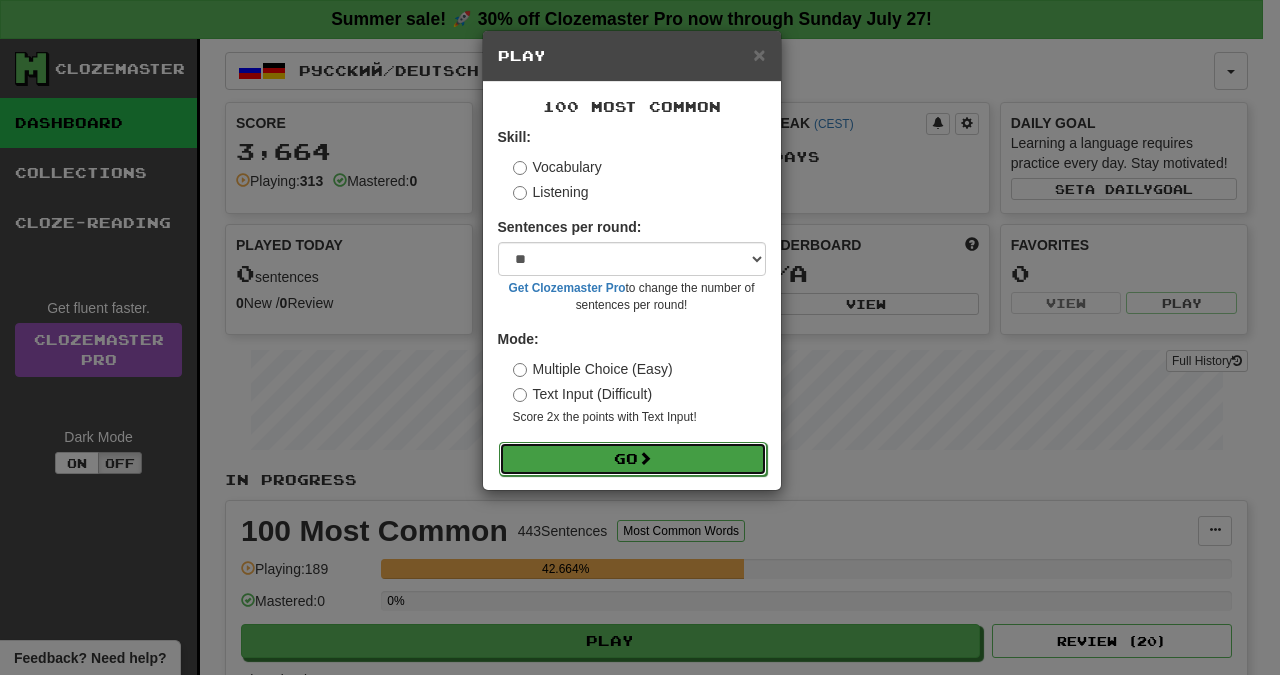 click on "Go" at bounding box center (633, 459) 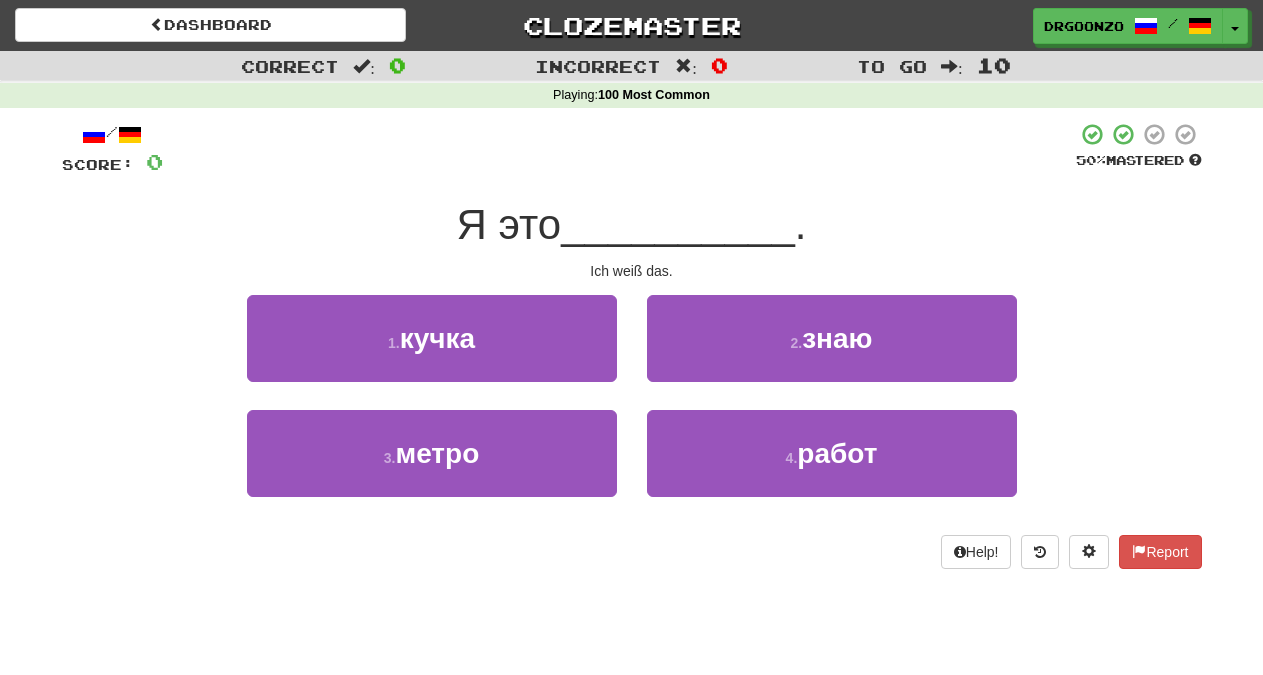 scroll, scrollTop: 0, scrollLeft: 0, axis: both 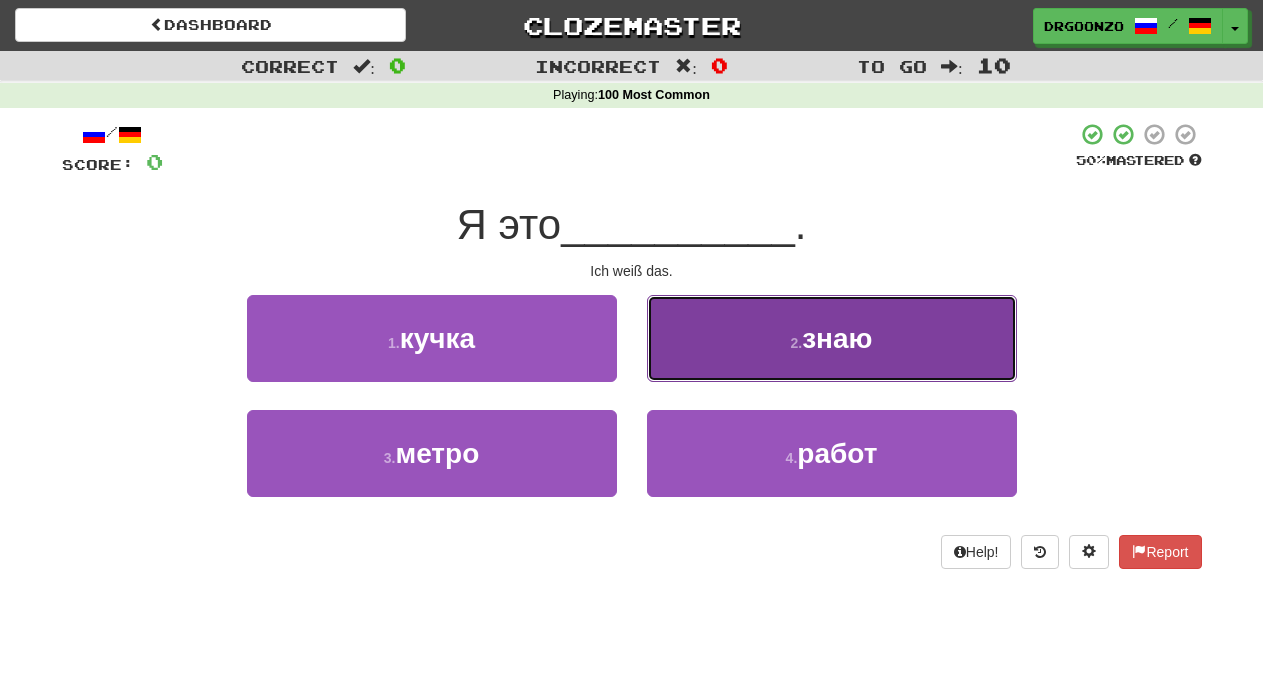 click on "знаю" at bounding box center (837, 338) 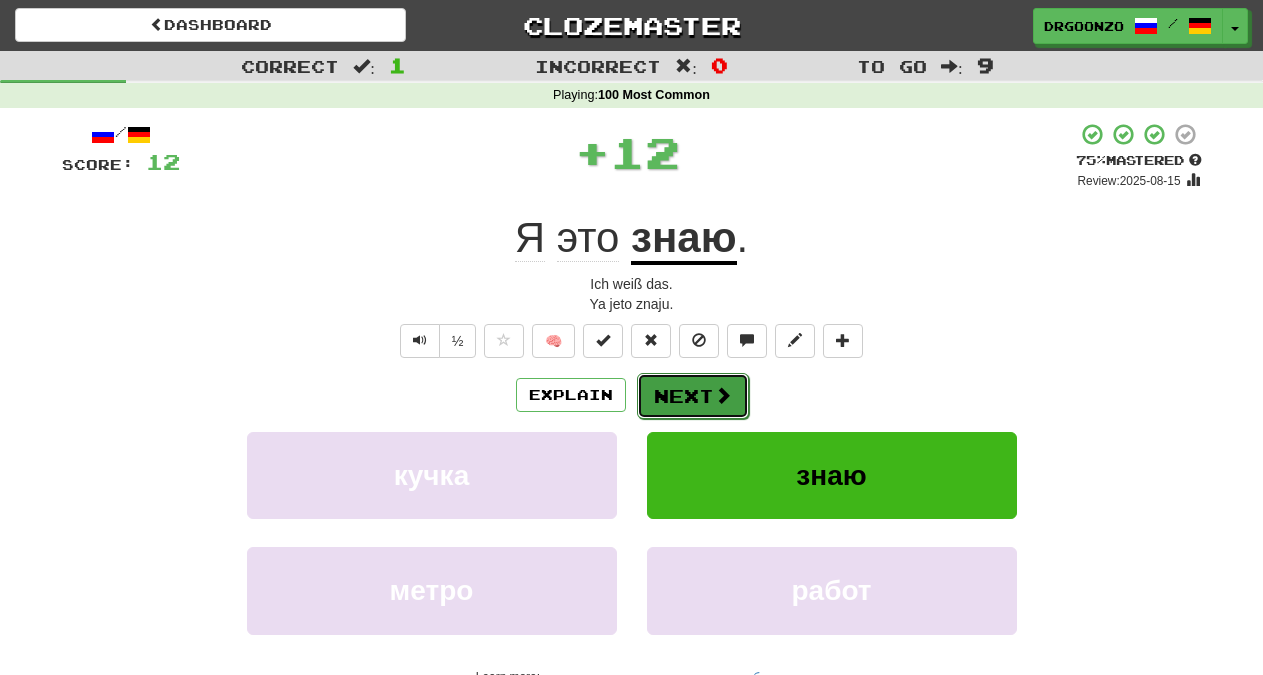 click at bounding box center [723, 395] 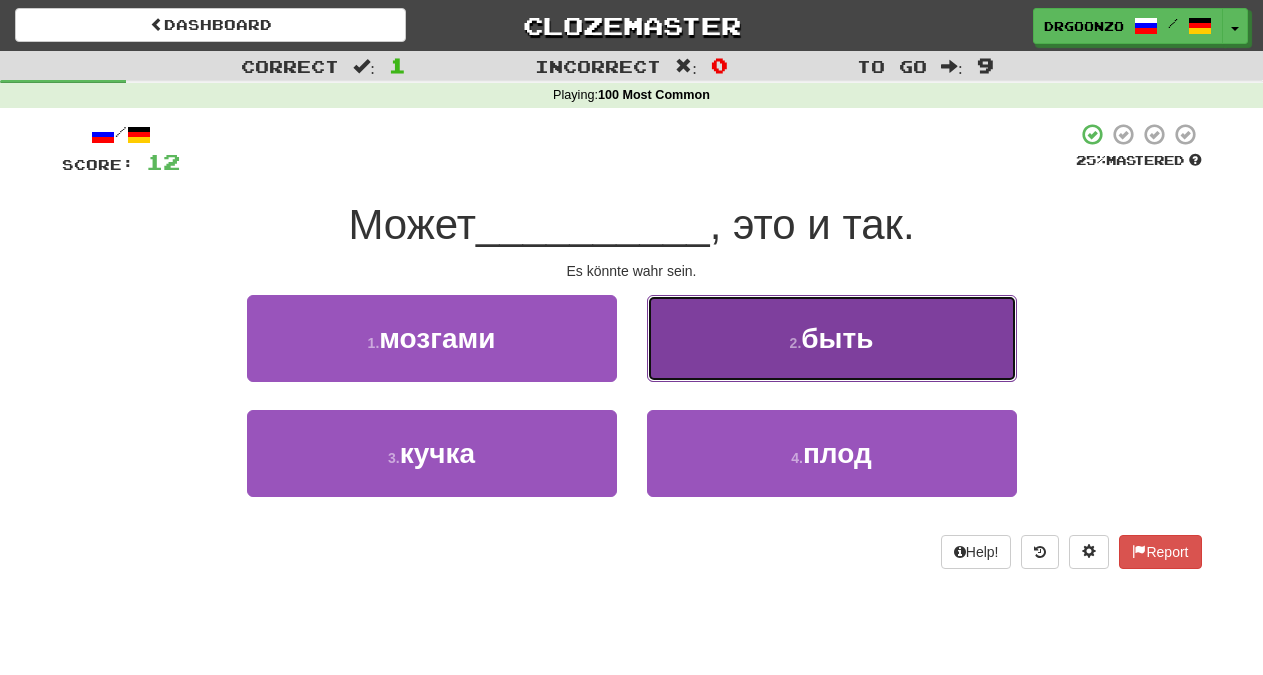 click on "быть" at bounding box center [837, 338] 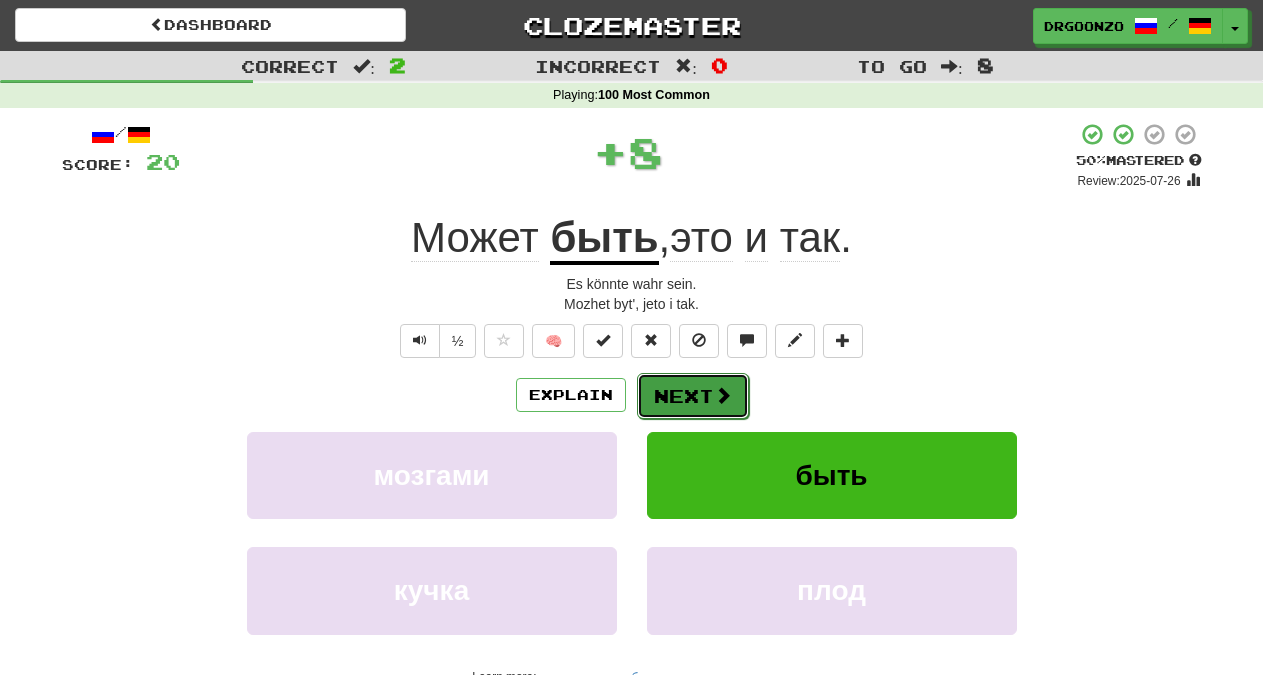 click at bounding box center [723, 395] 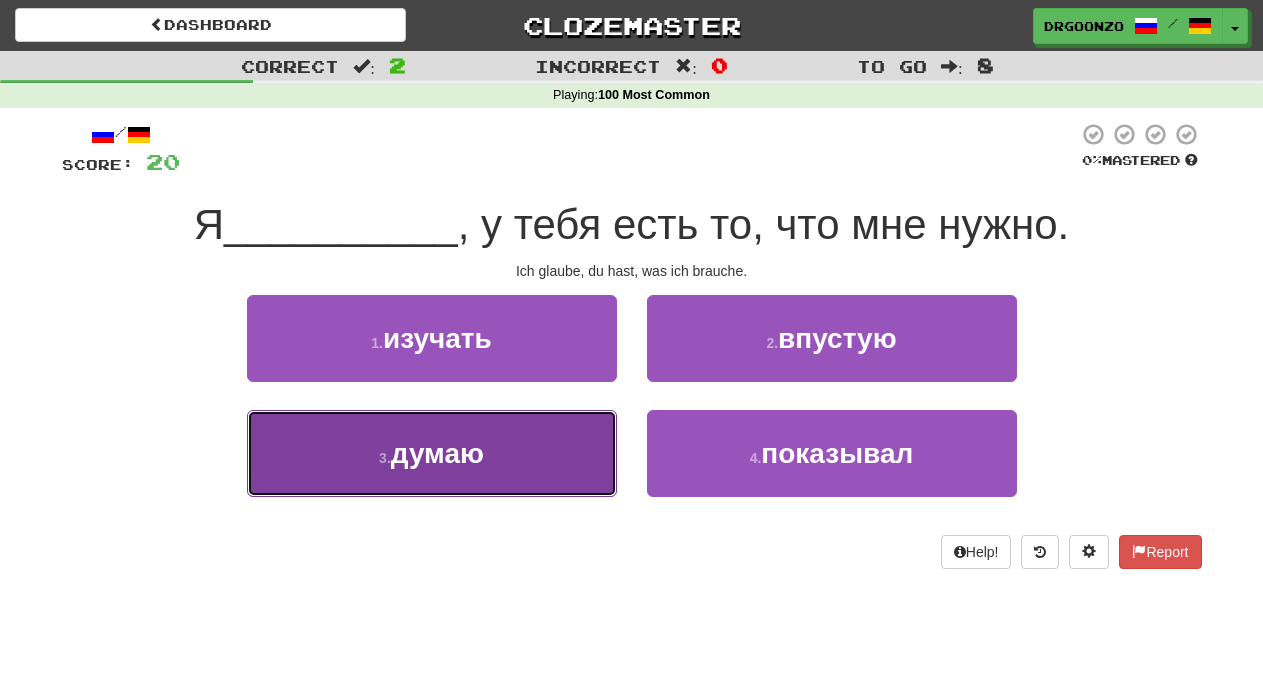 click on "3 .  думаю" at bounding box center [432, 453] 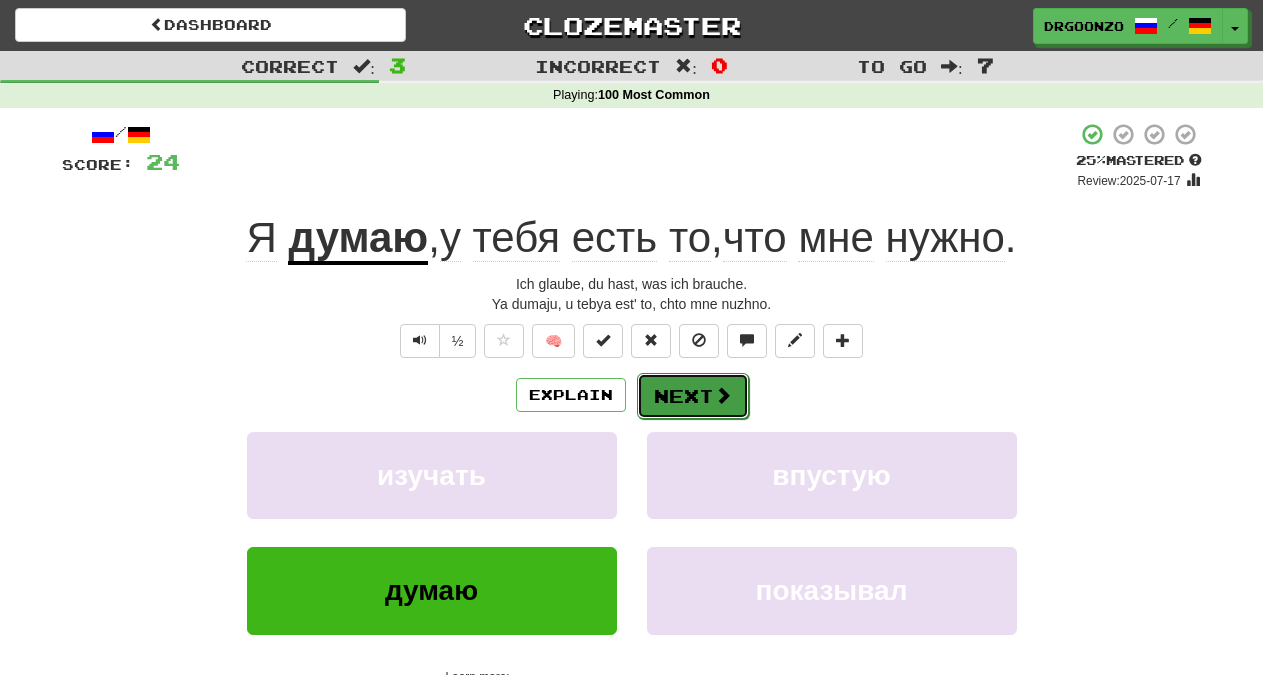 click on "Next" at bounding box center [693, 396] 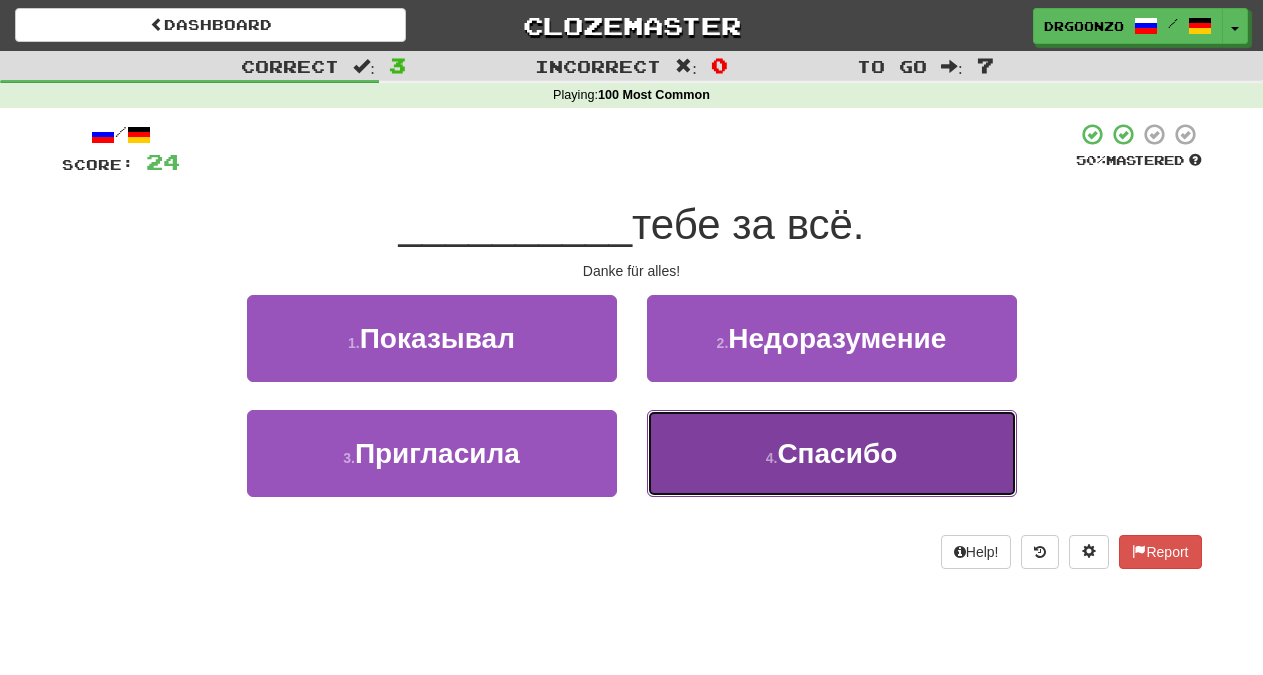 click on "4 .  Спасибо" at bounding box center (832, 453) 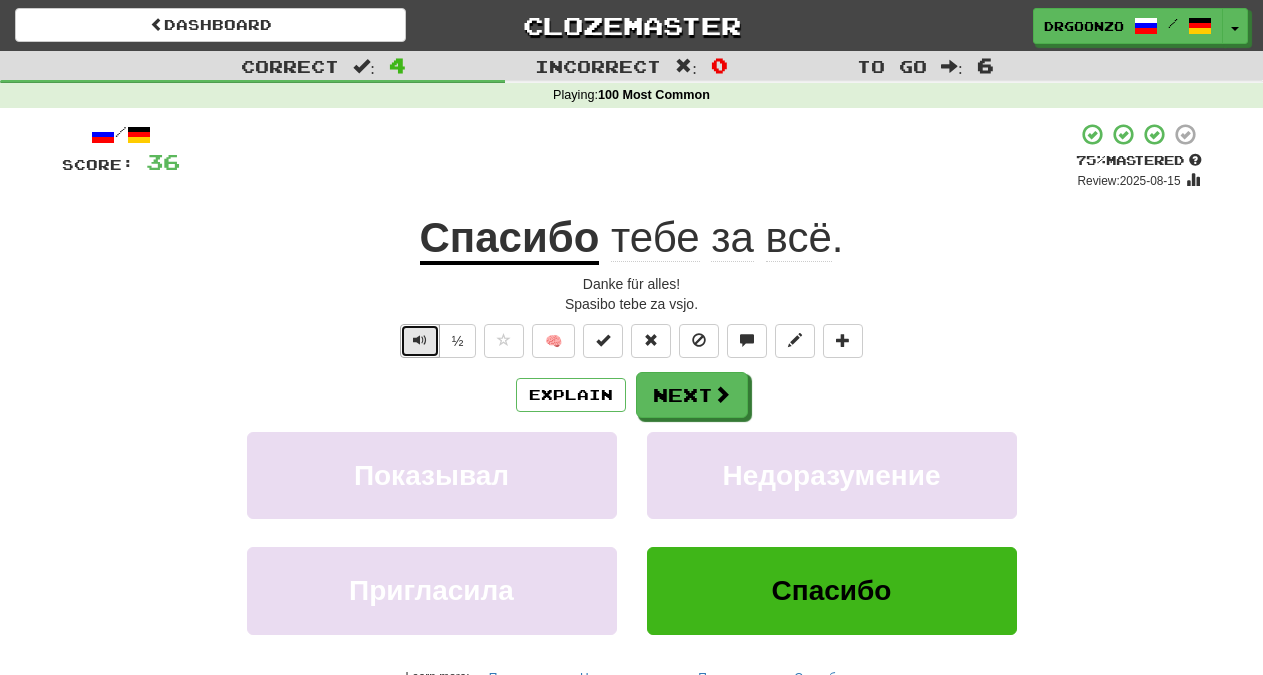 click at bounding box center [420, 340] 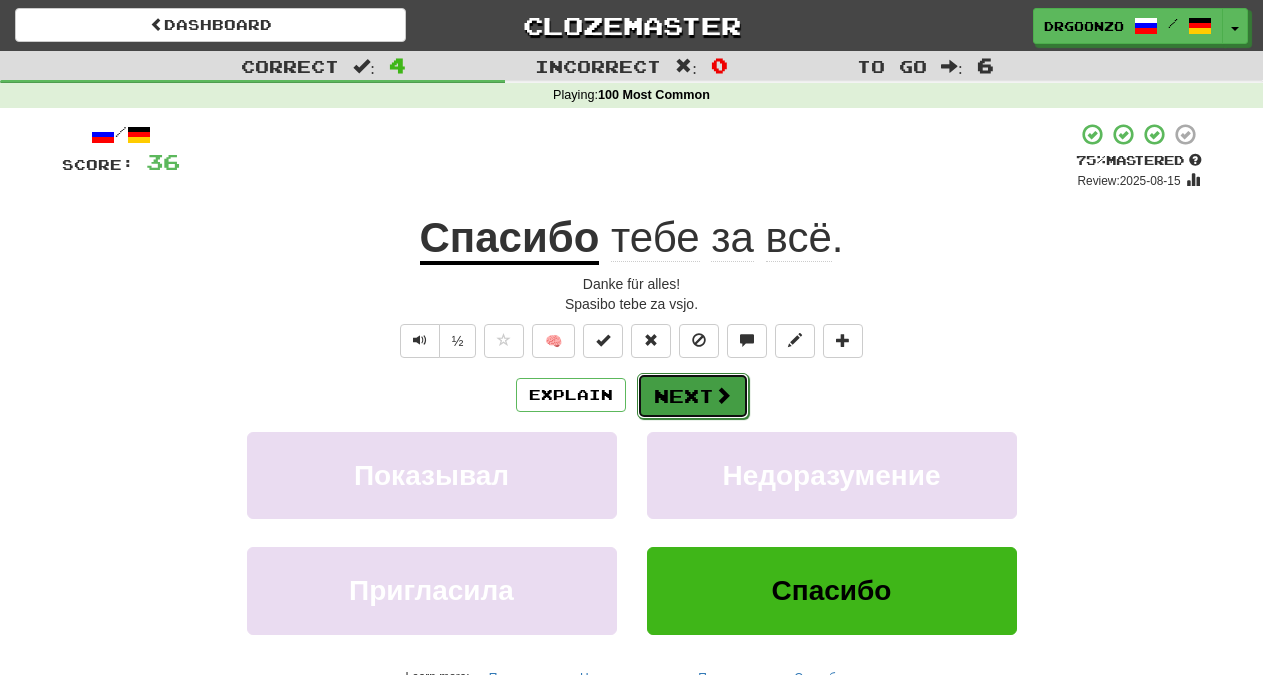 click on "Next" at bounding box center [693, 396] 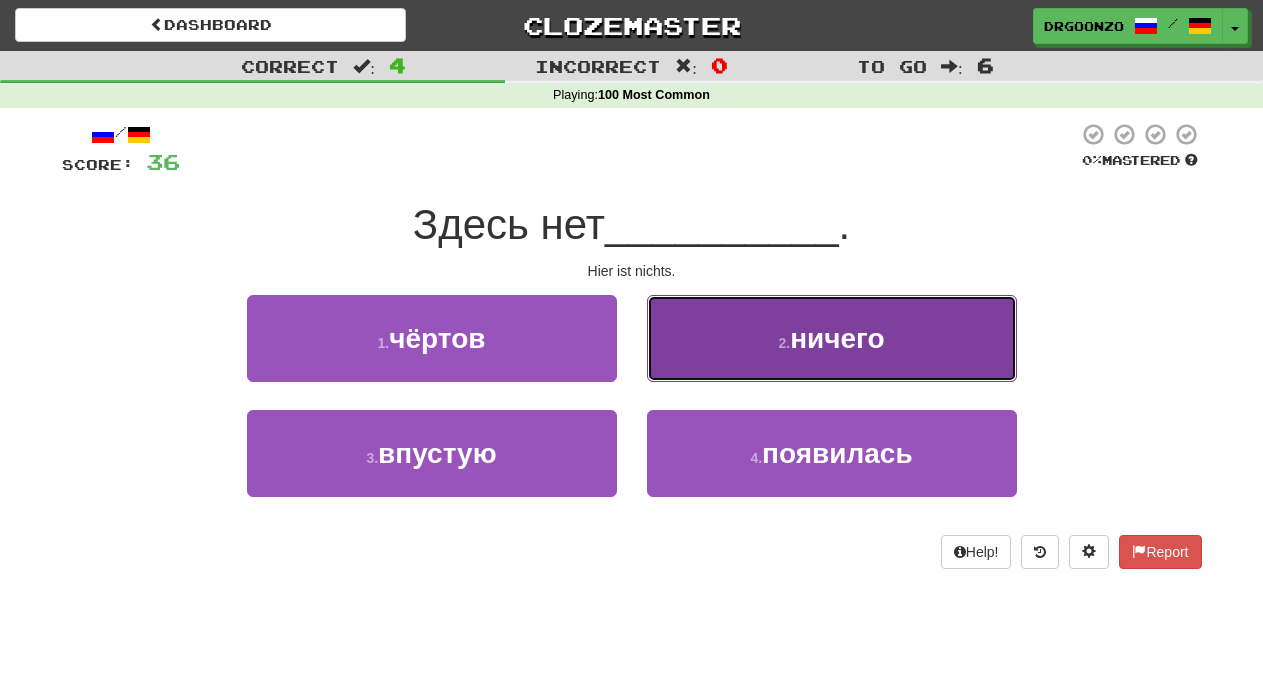 click on "2 .  ничего" at bounding box center (832, 338) 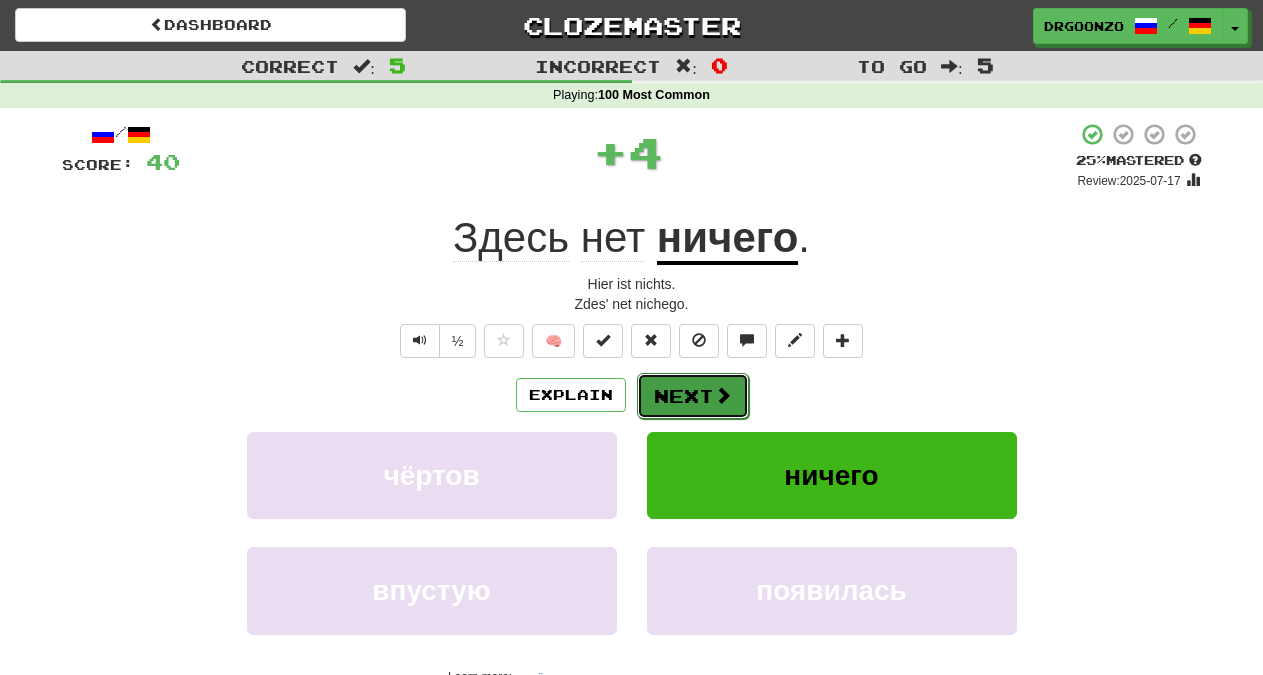 click on "Next" at bounding box center [693, 396] 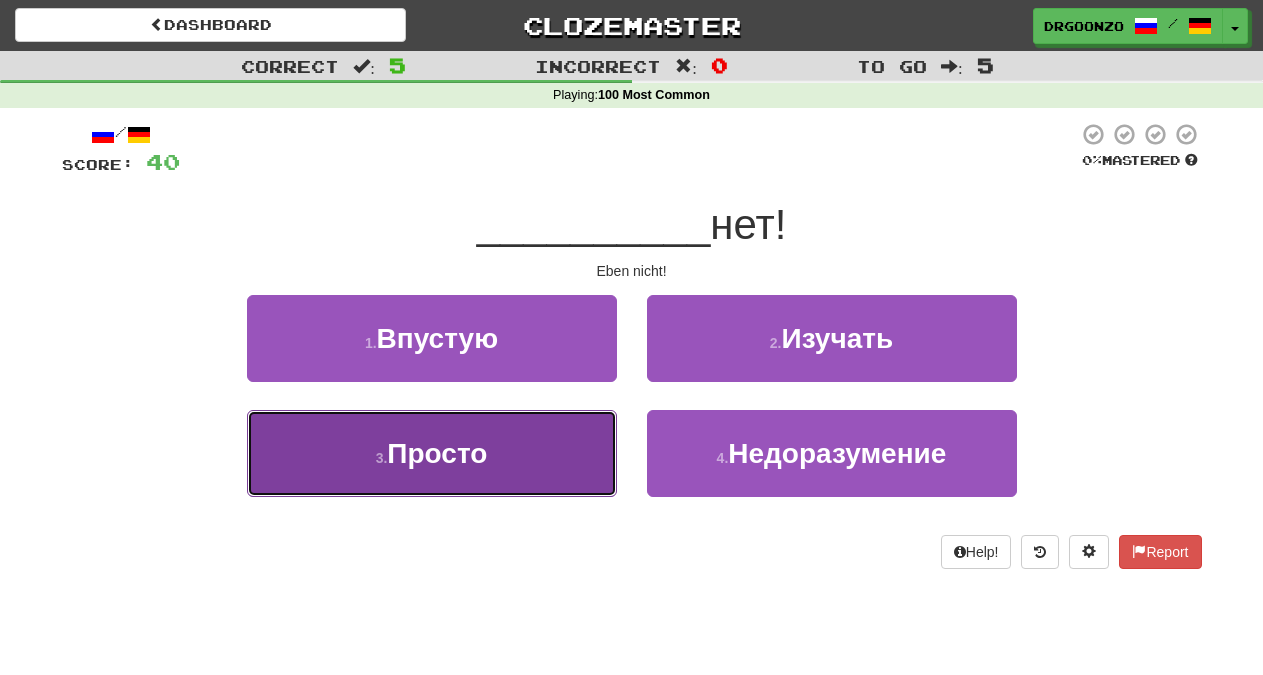 click on "Просто" at bounding box center [437, 453] 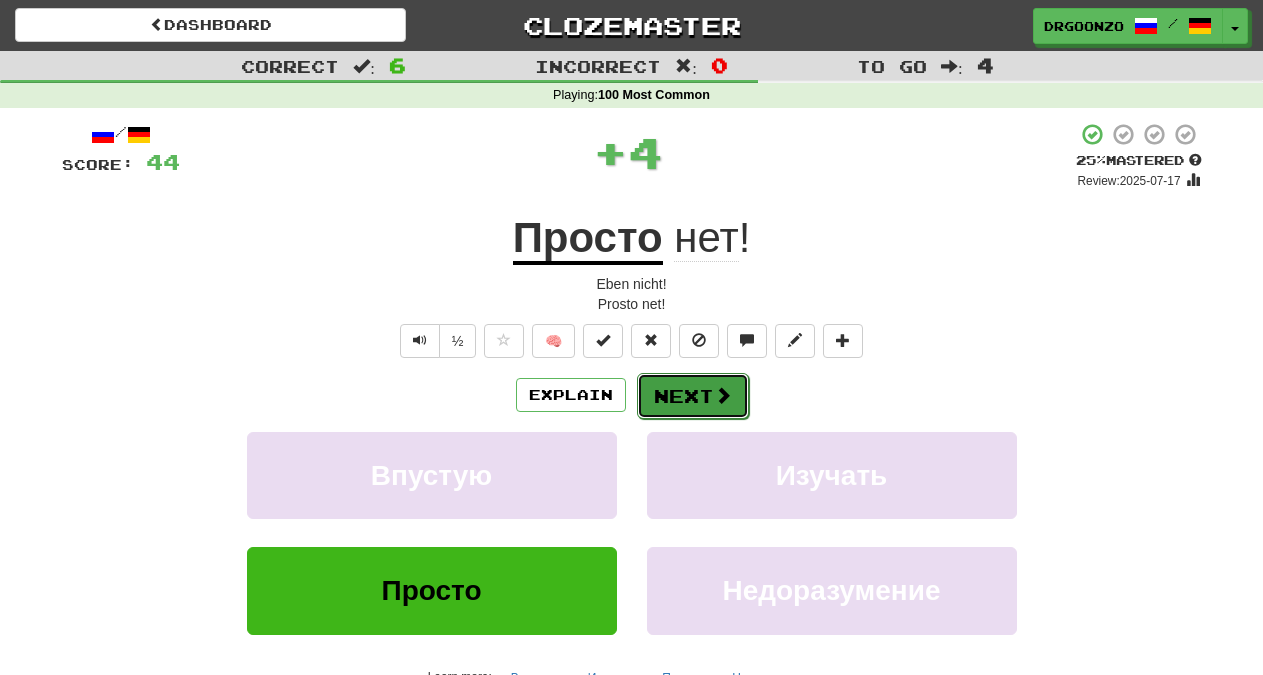 click on "Next" at bounding box center [693, 396] 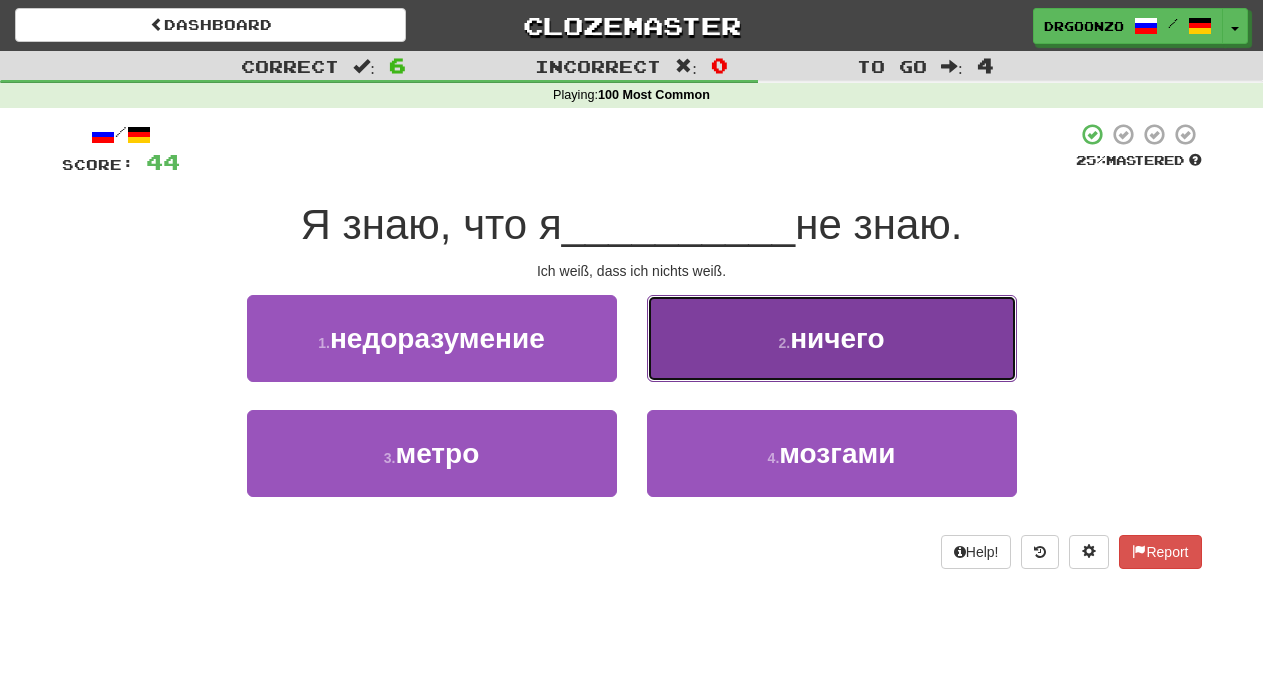 click on "2 .  ничего" at bounding box center (832, 338) 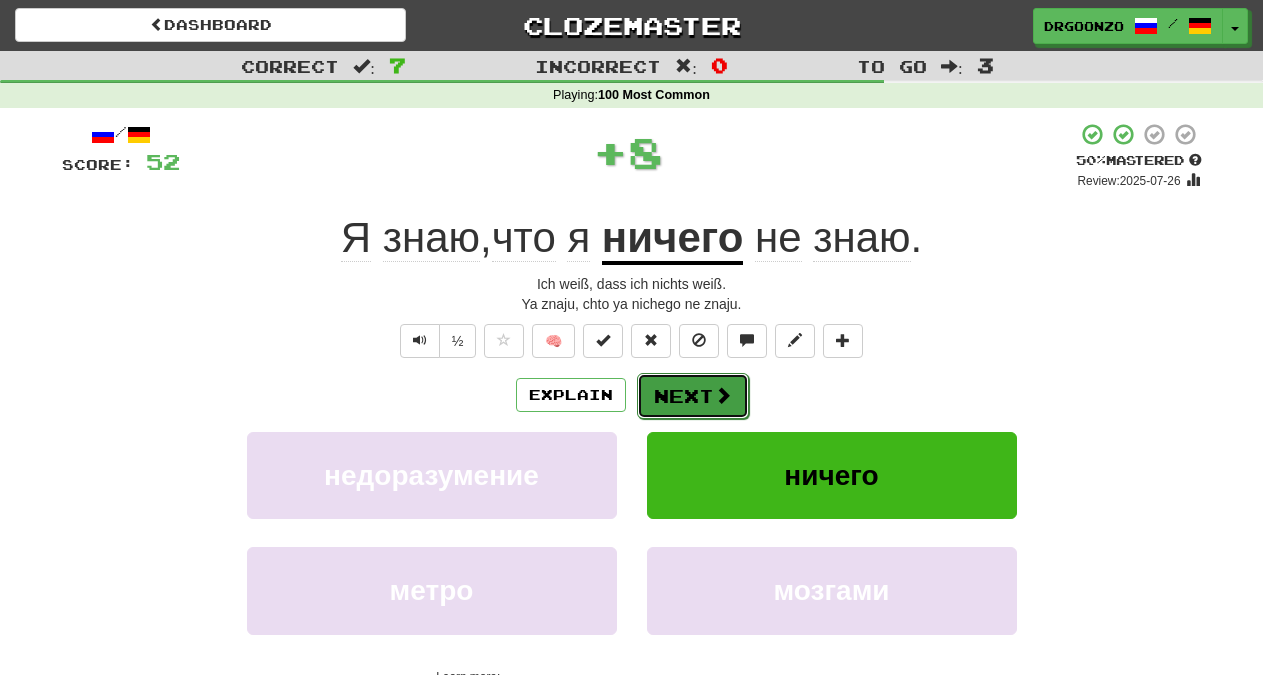 click at bounding box center (723, 395) 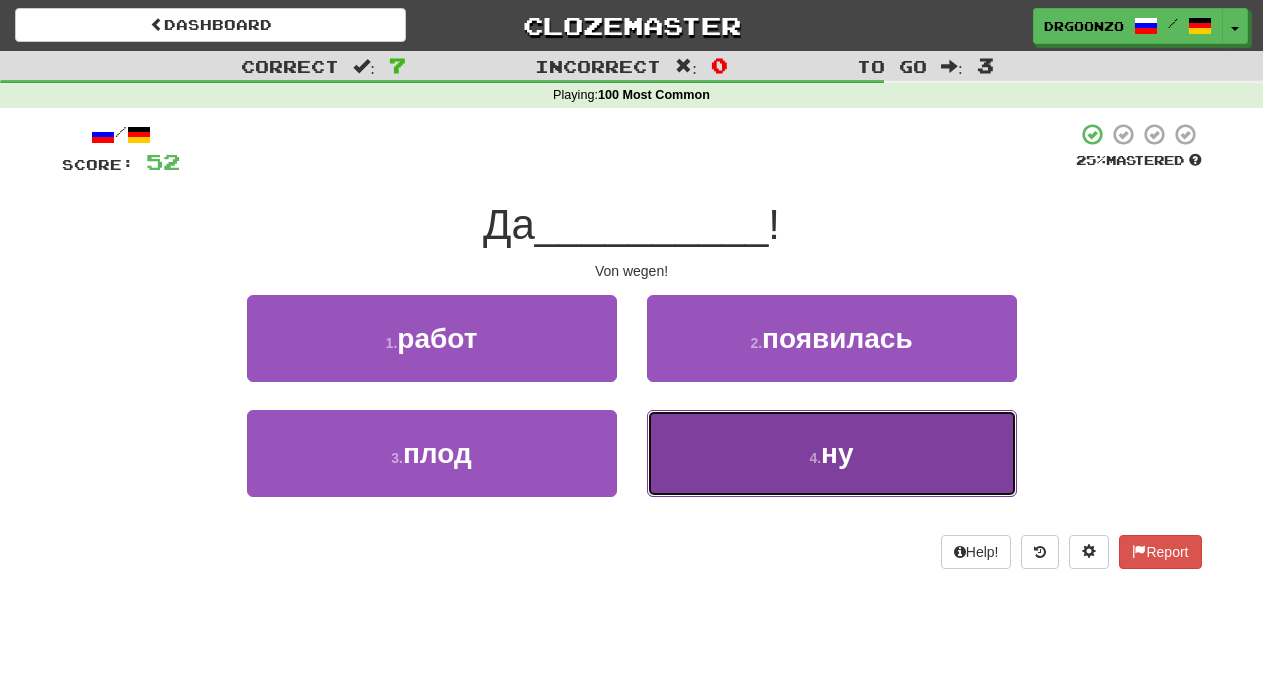 click on "4 .  ну" at bounding box center [832, 453] 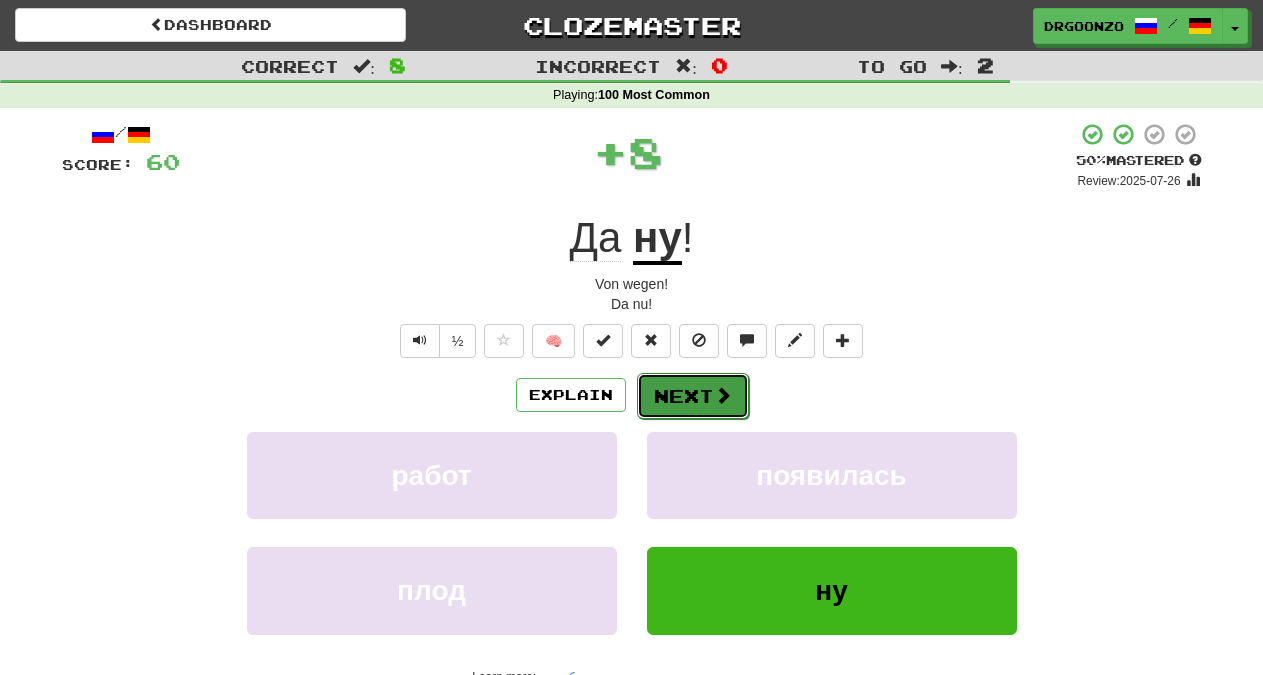 click on "Next" at bounding box center [693, 396] 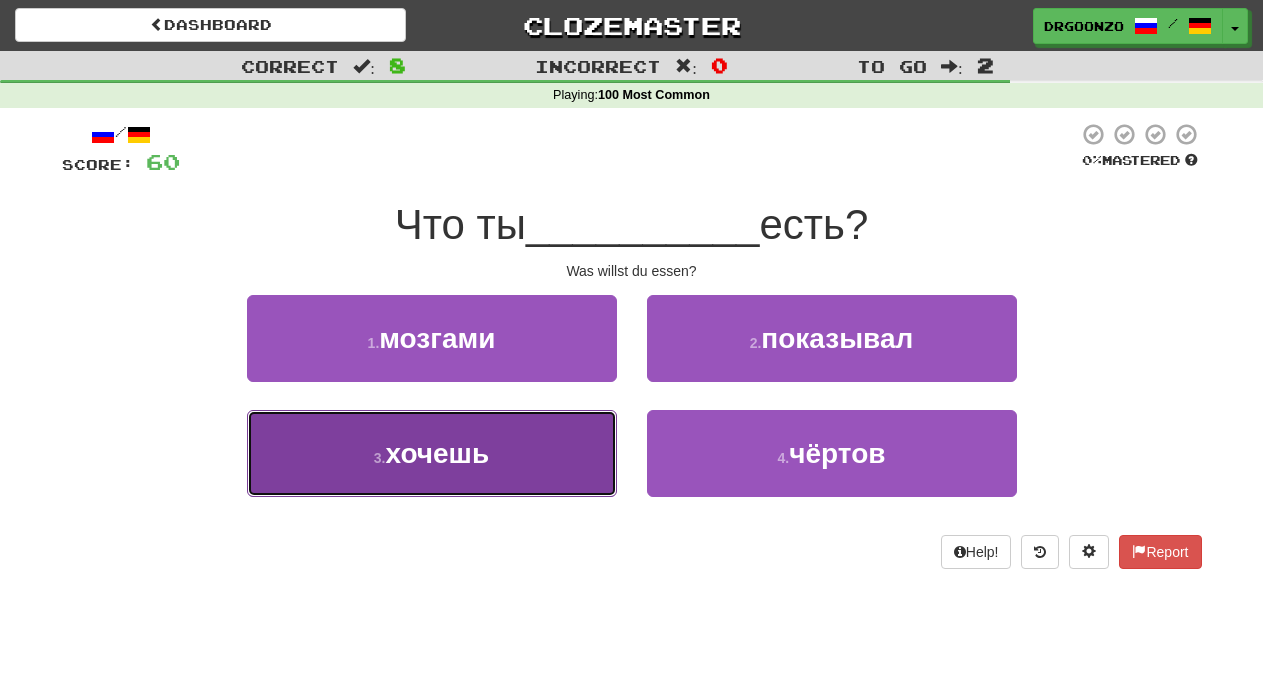click on "3 .  хочешь" at bounding box center (432, 453) 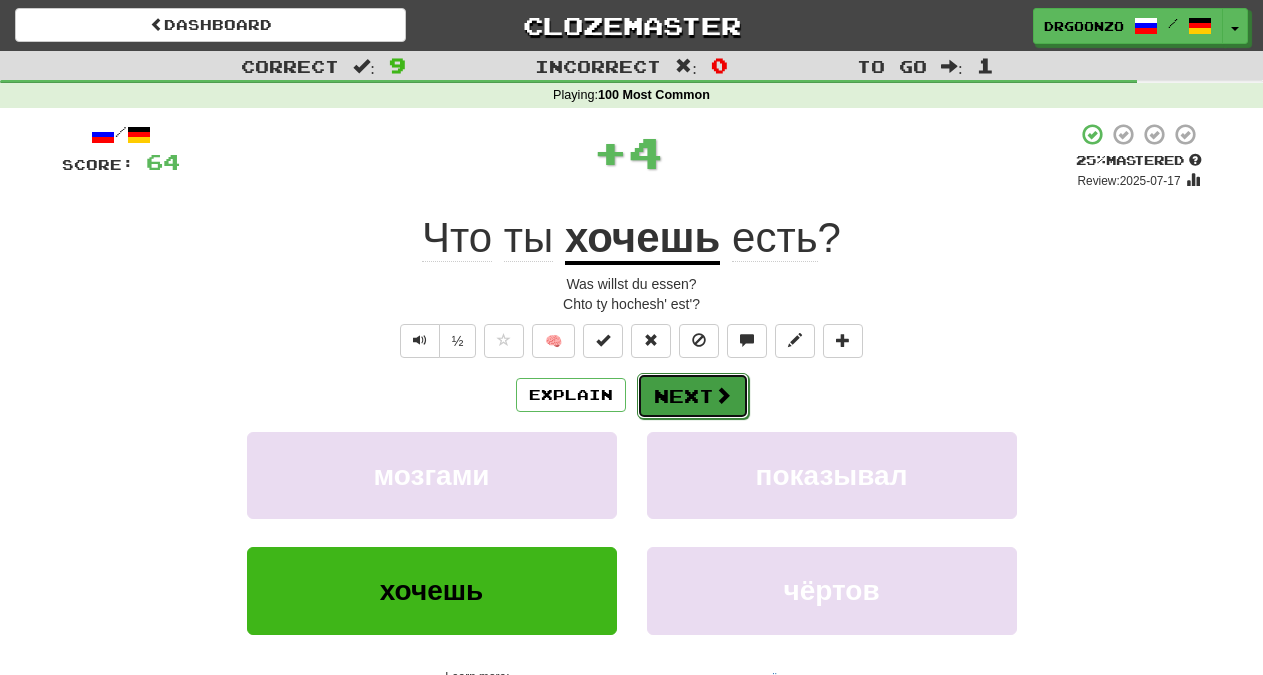 click on "Next" at bounding box center (693, 396) 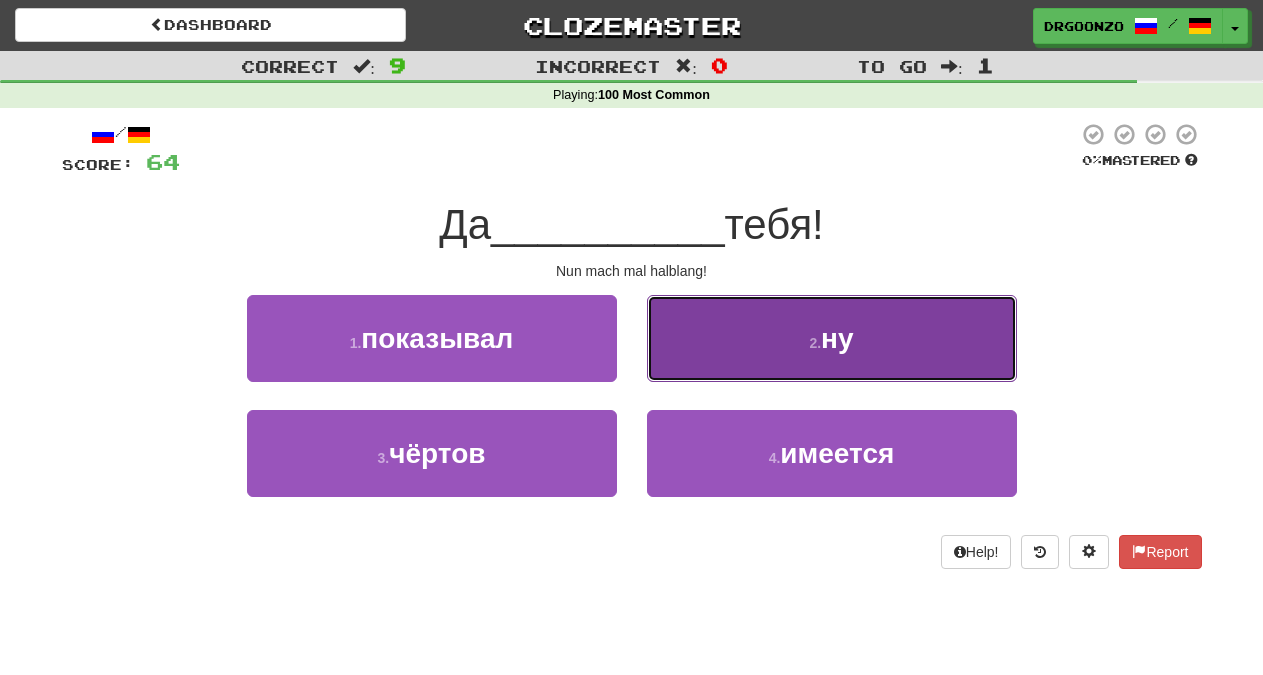 click on "2 .  ну" at bounding box center [832, 338] 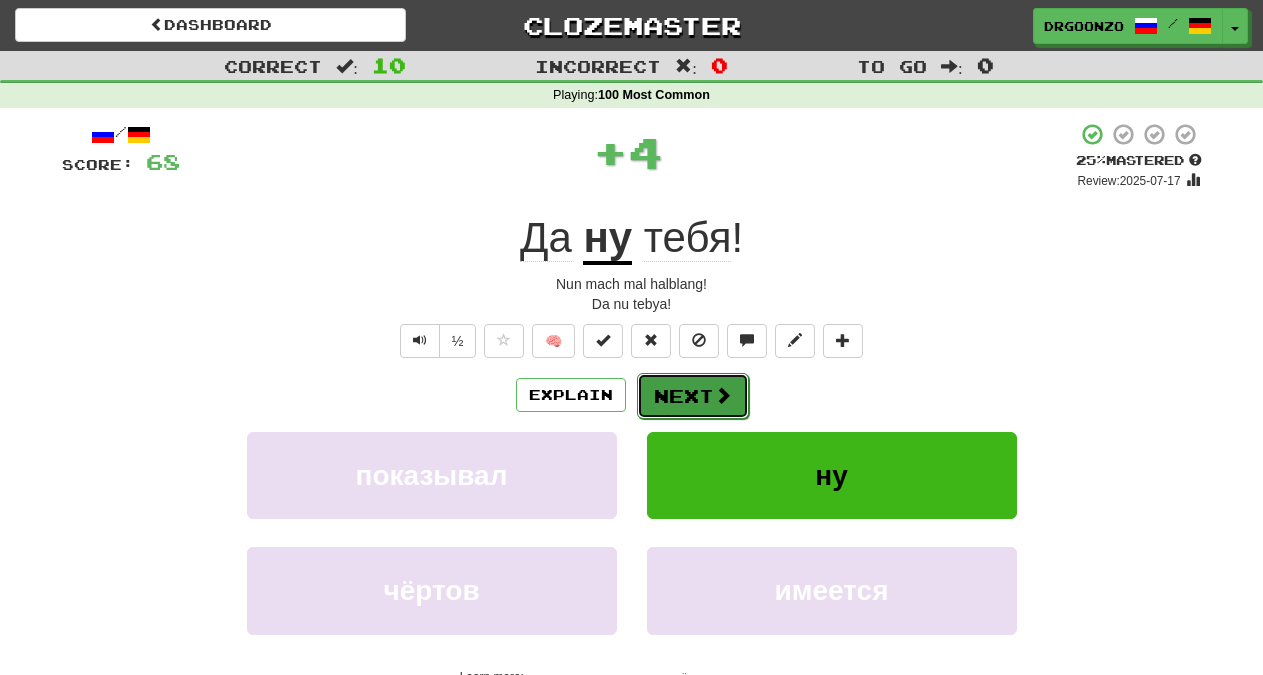click on "Next" at bounding box center (693, 396) 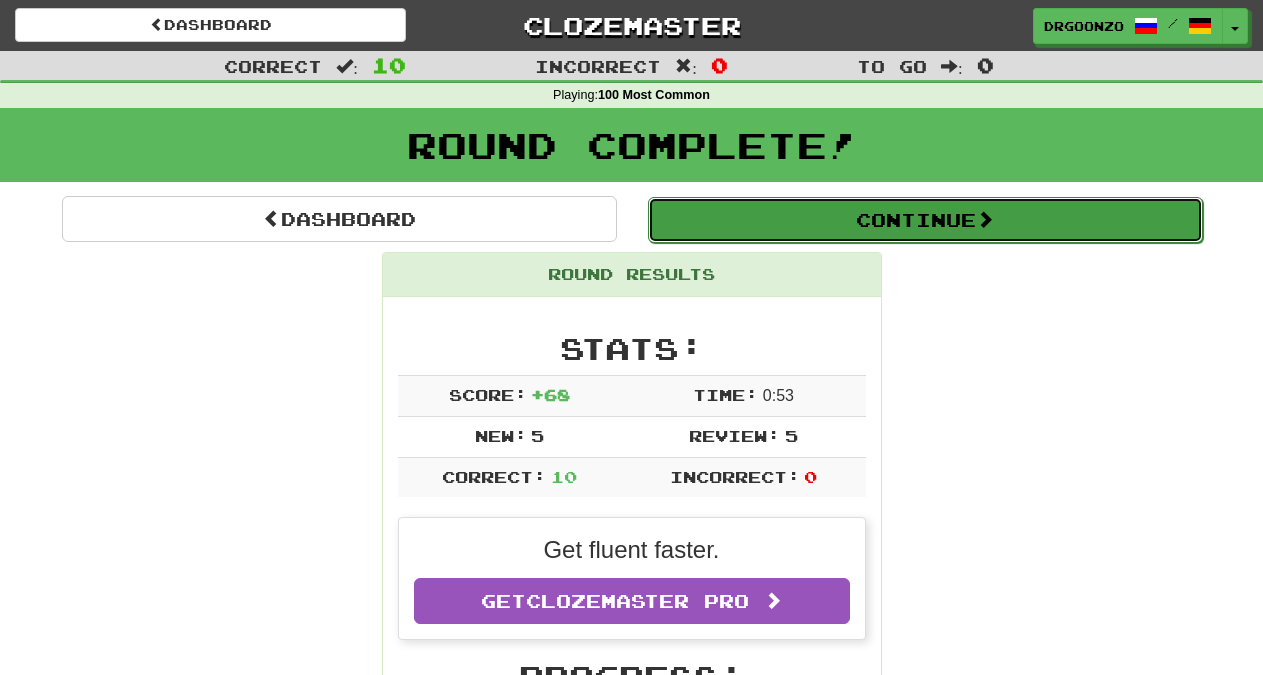 click on "Continue" at bounding box center (925, 220) 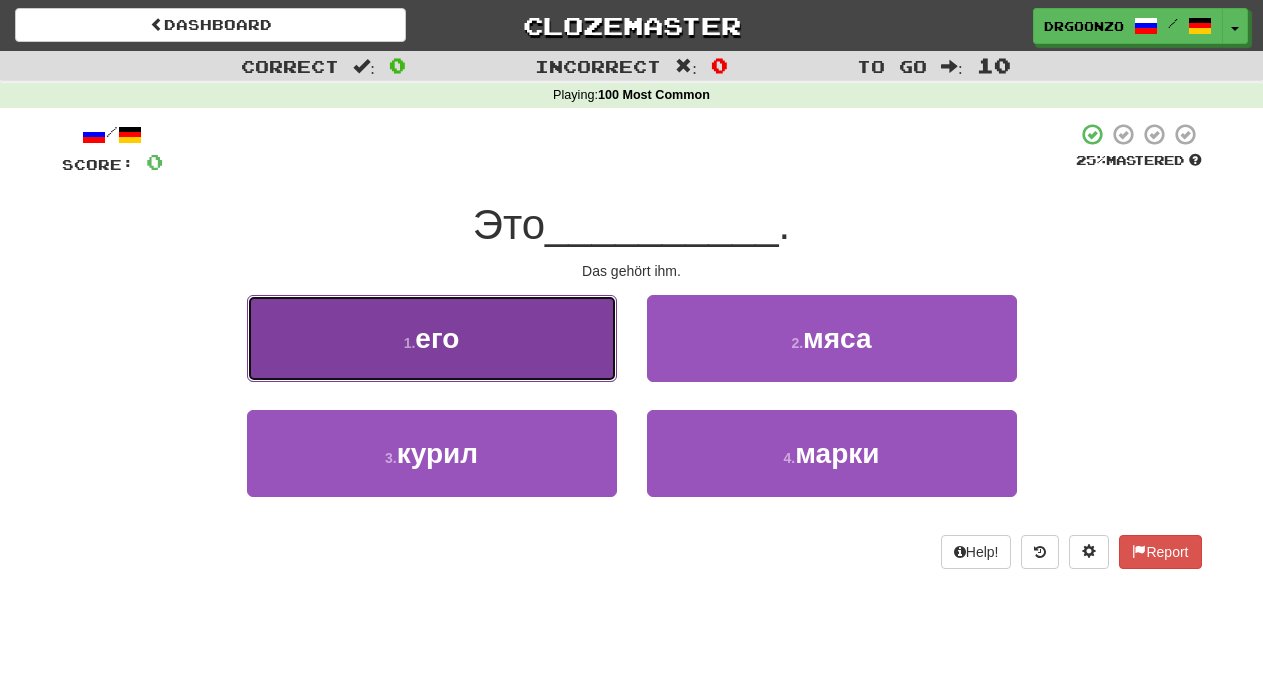 click on "1 .  его" at bounding box center [432, 338] 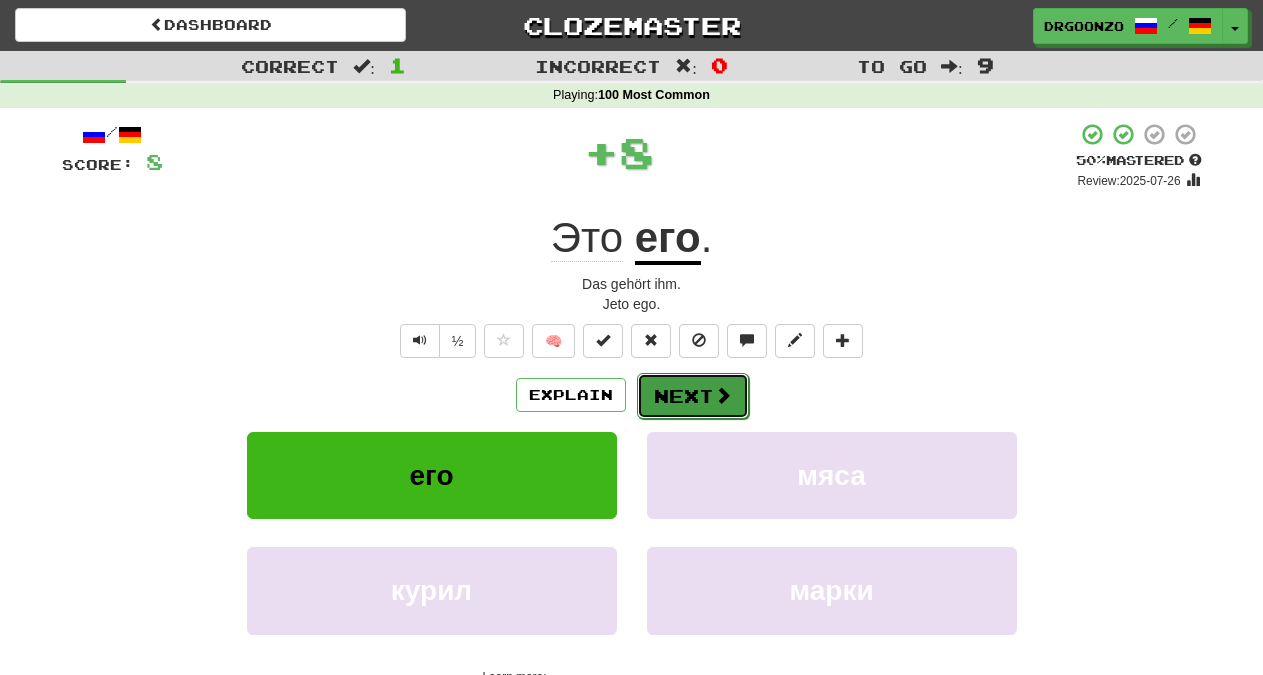 click on "Next" at bounding box center (693, 396) 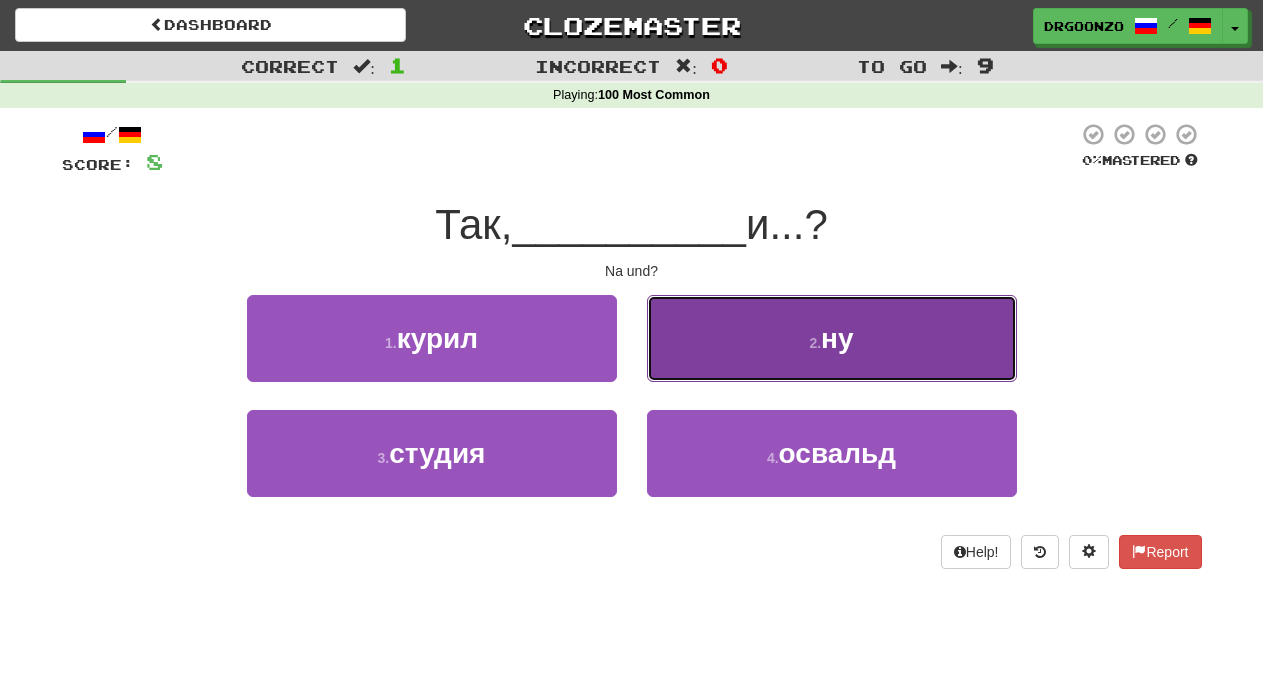 click on "ну" at bounding box center [837, 338] 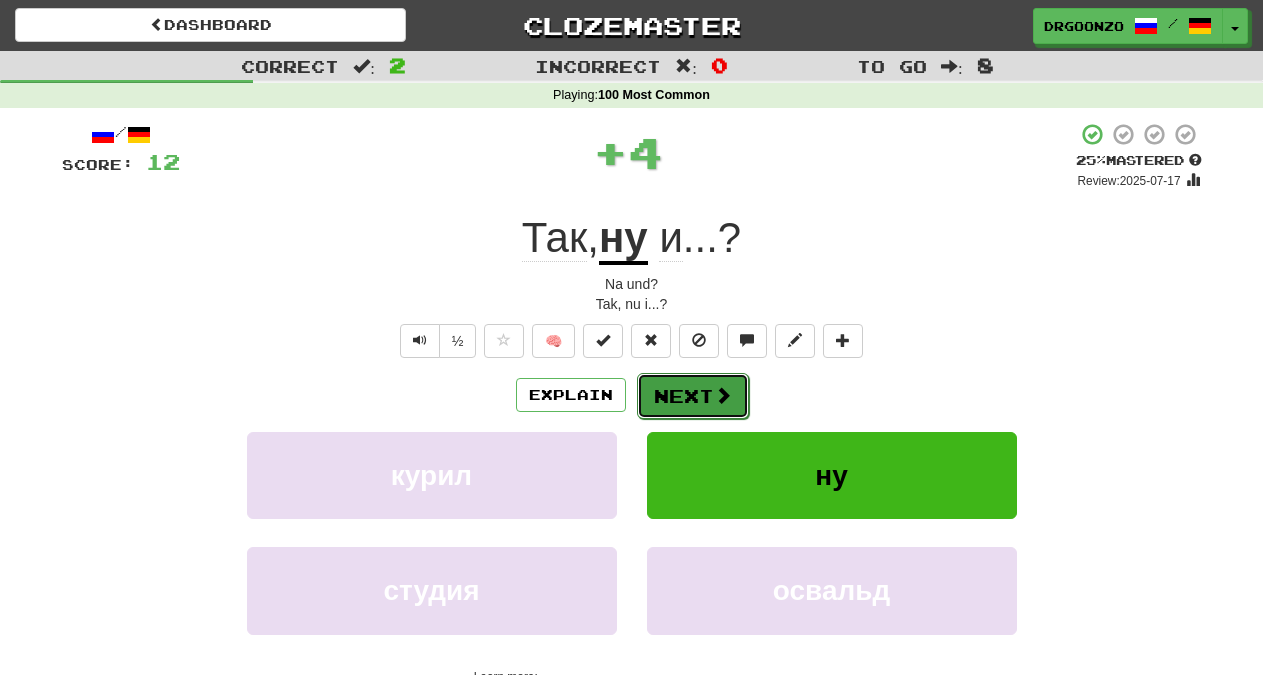 click at bounding box center [723, 395] 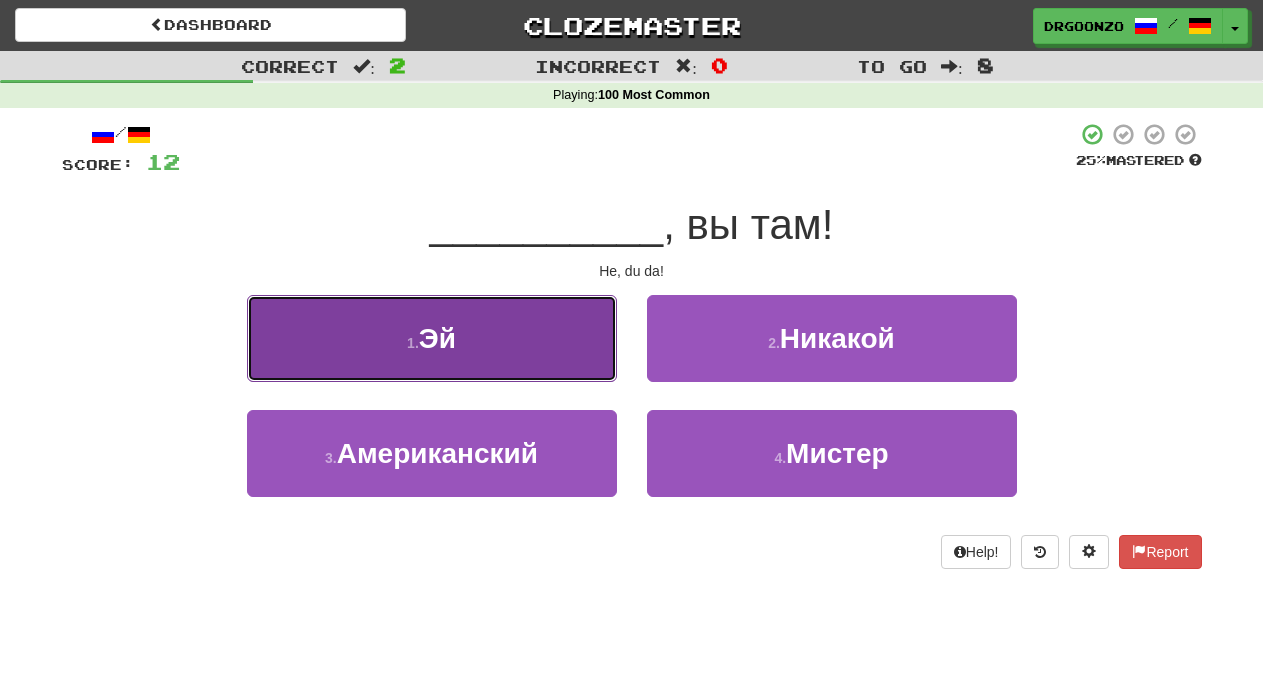 click on "1 .  Эй" at bounding box center [432, 338] 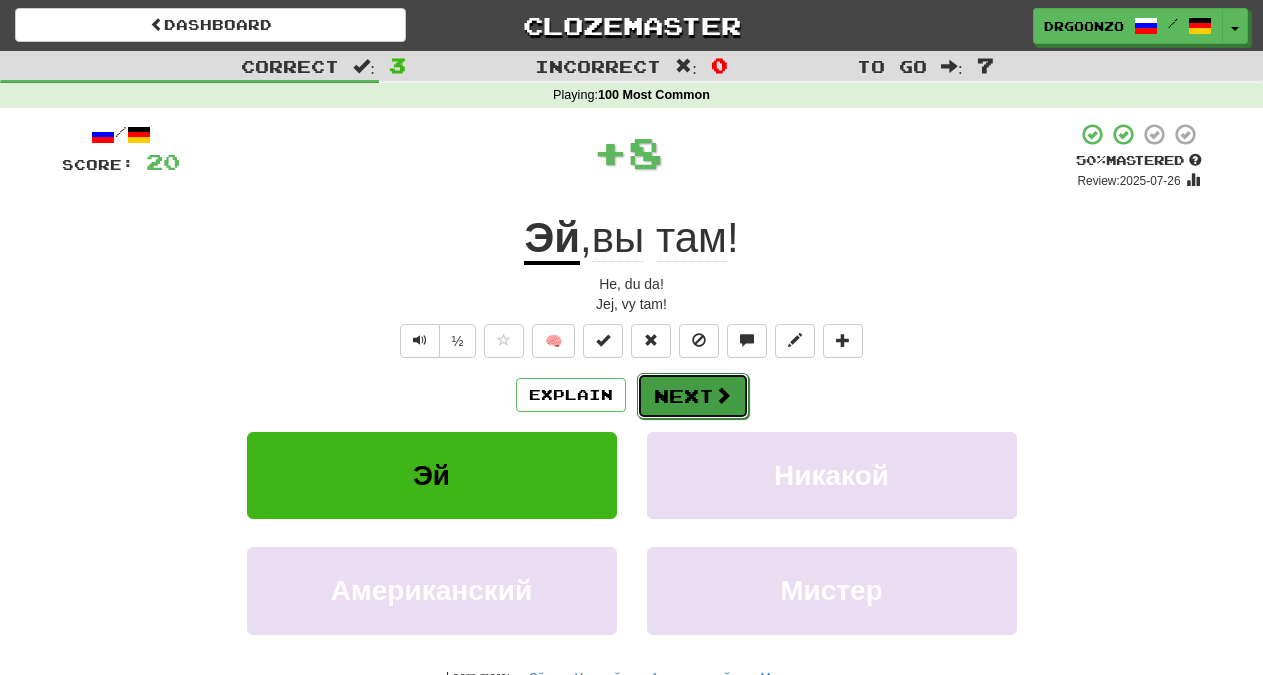 click on "Next" at bounding box center [693, 396] 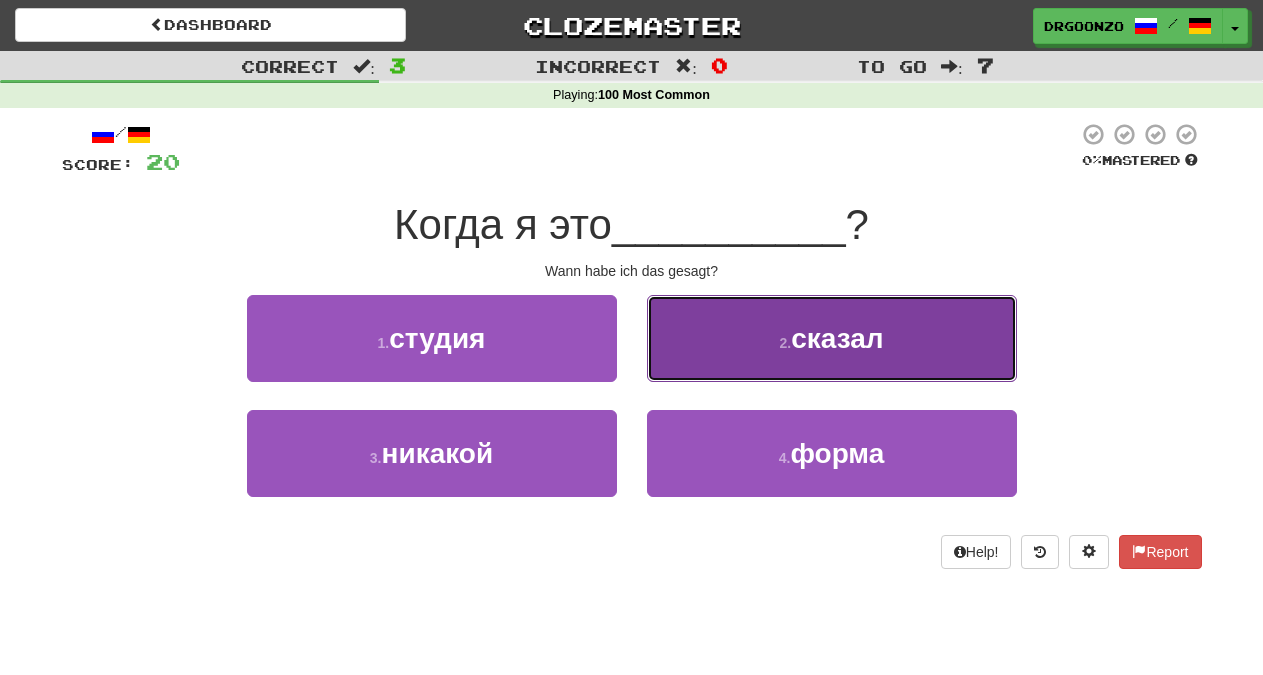 click on "сказал" at bounding box center [837, 338] 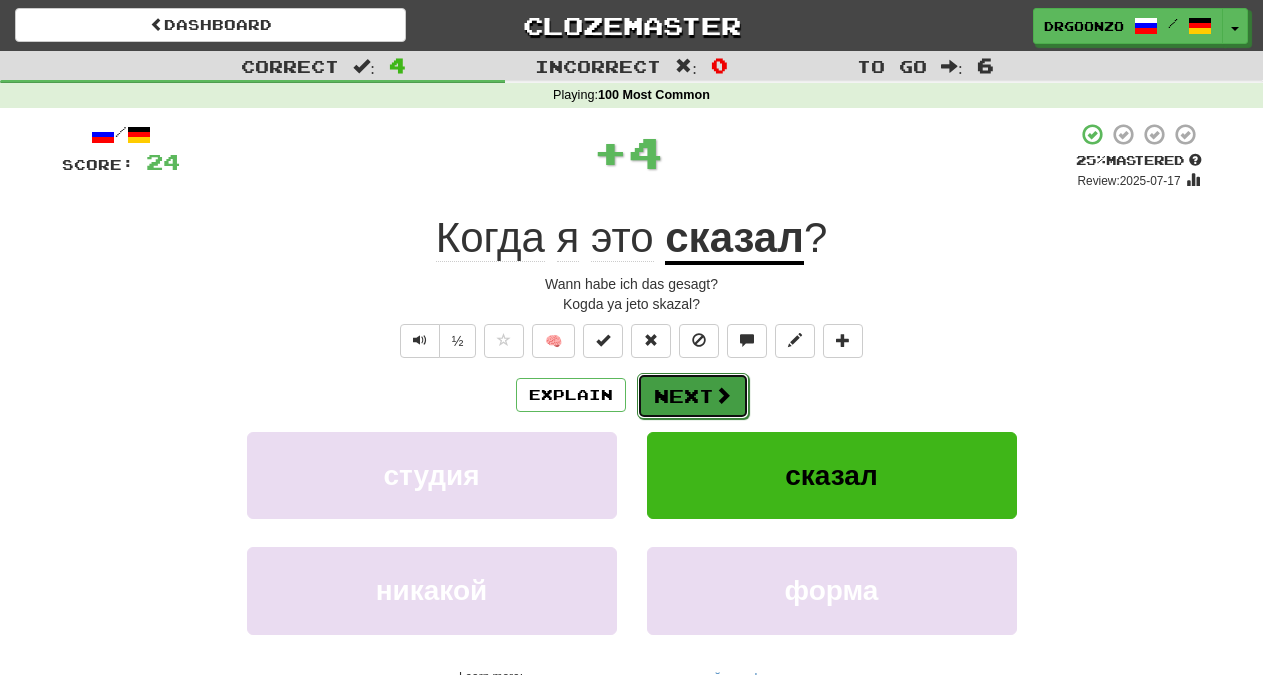 click on "Next" at bounding box center (693, 396) 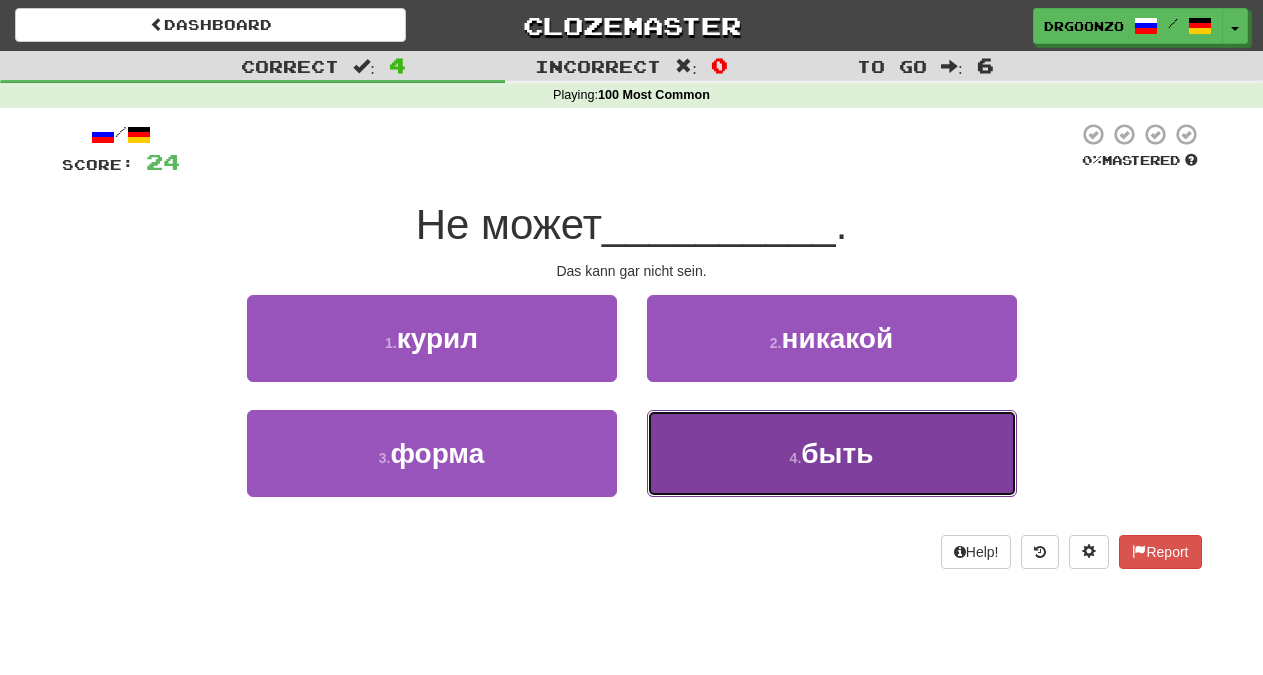 click on "4 ." at bounding box center [796, 458] 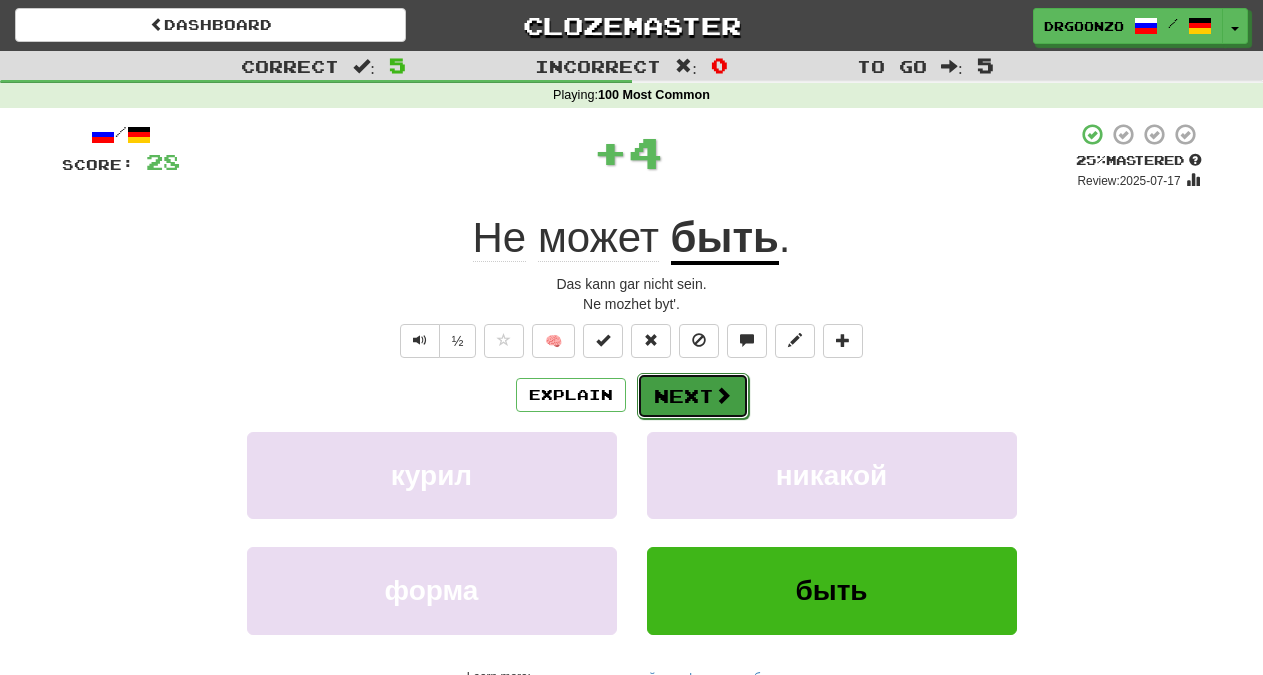 click on "Next" at bounding box center [693, 396] 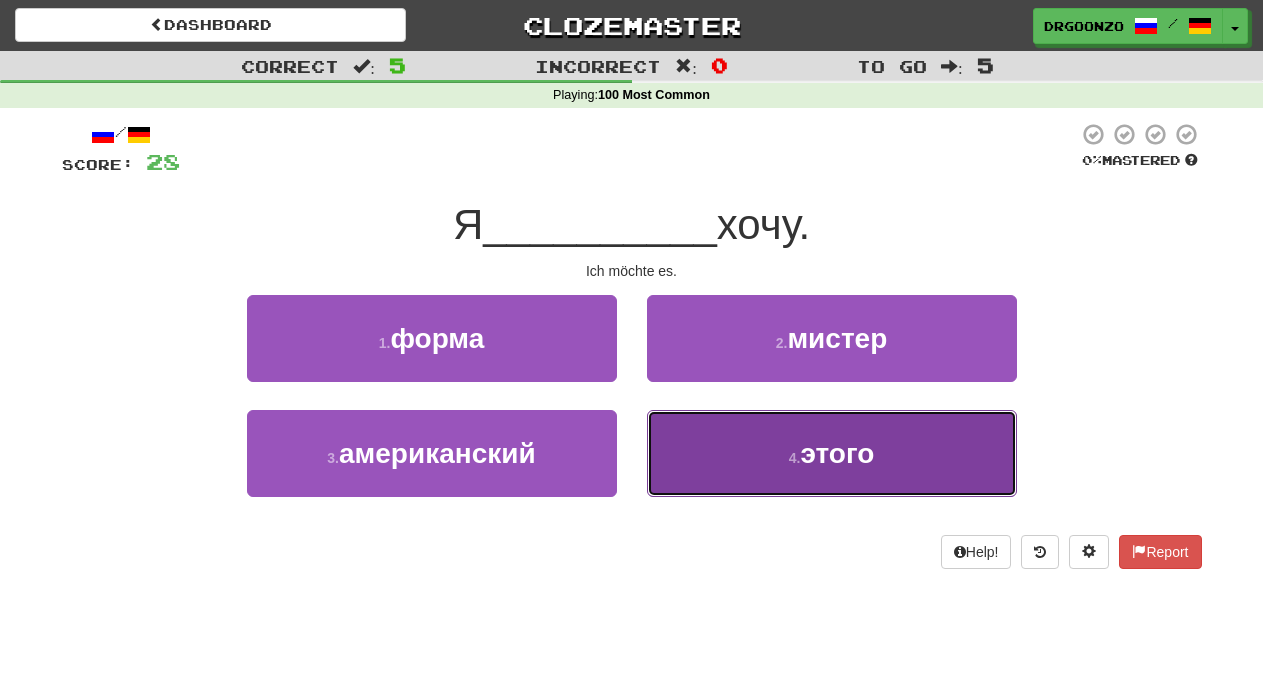 click on "этого" at bounding box center (837, 453) 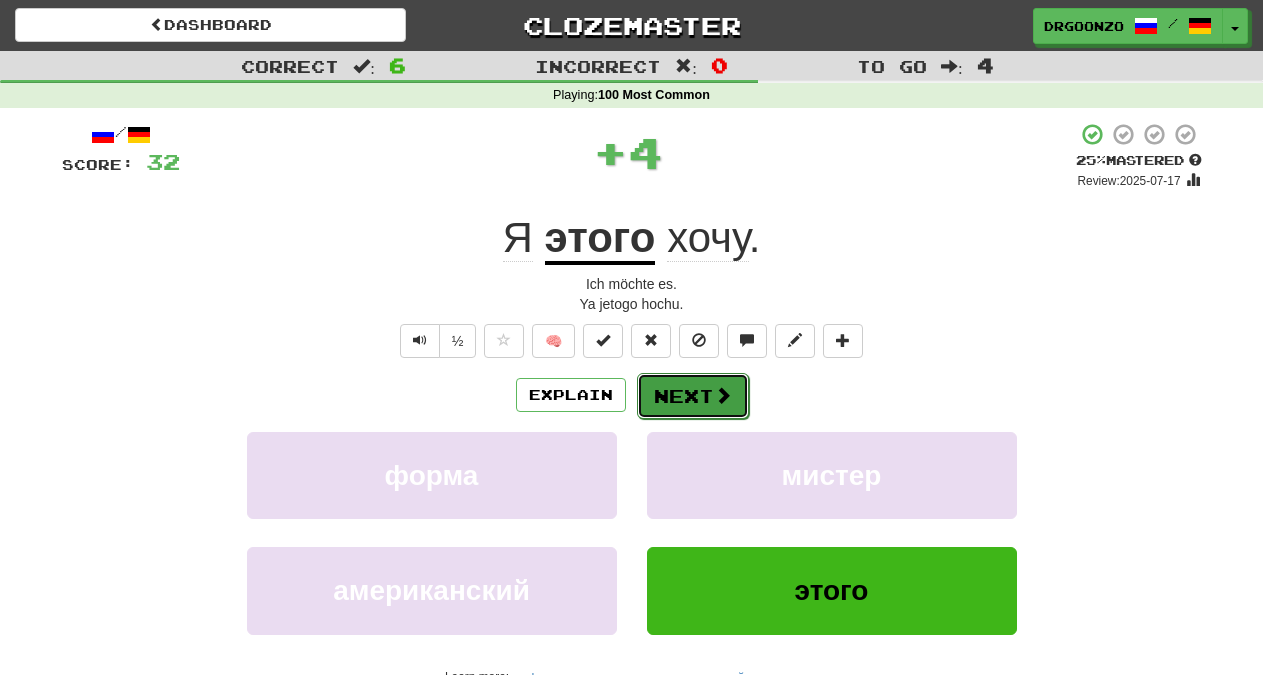 click at bounding box center [723, 395] 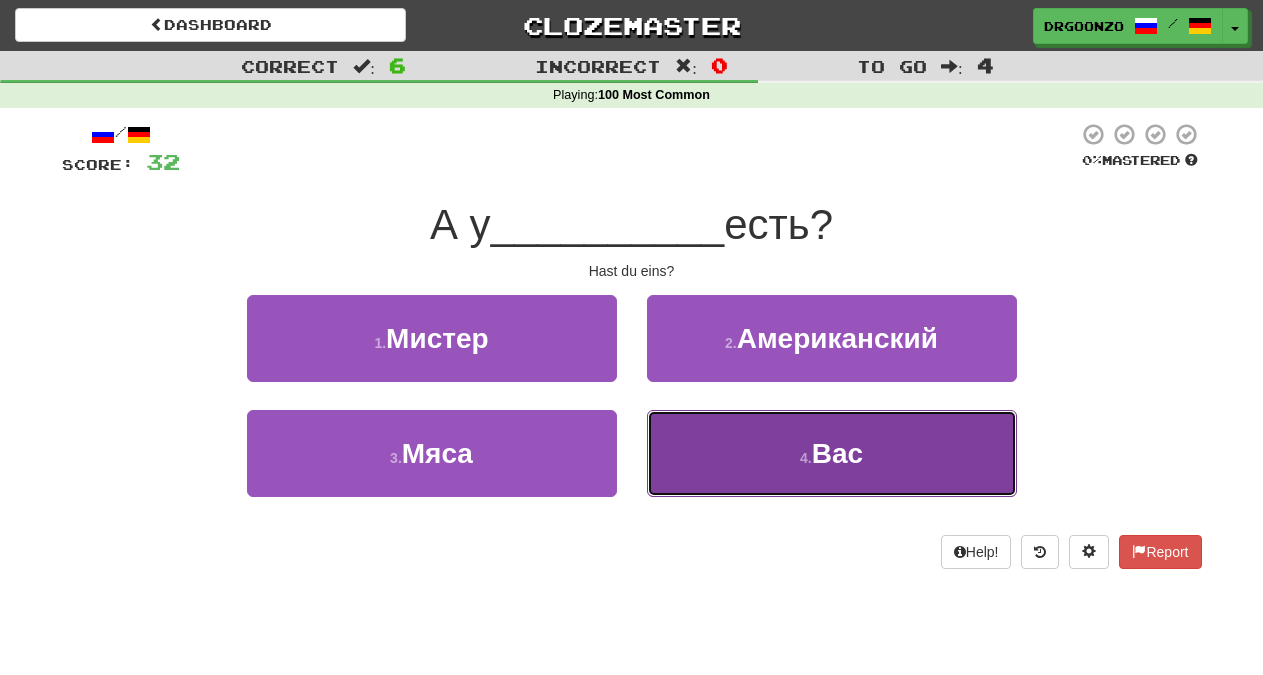 click on "4 .  Вас" at bounding box center (832, 453) 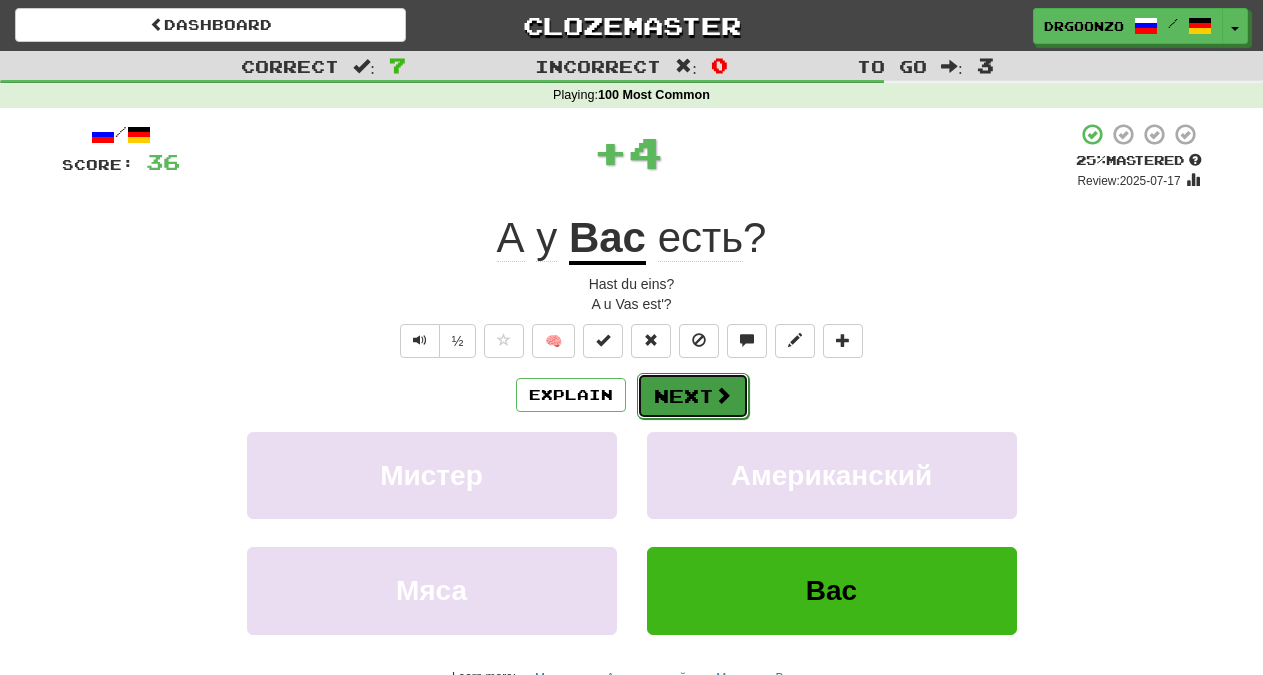 click at bounding box center (723, 395) 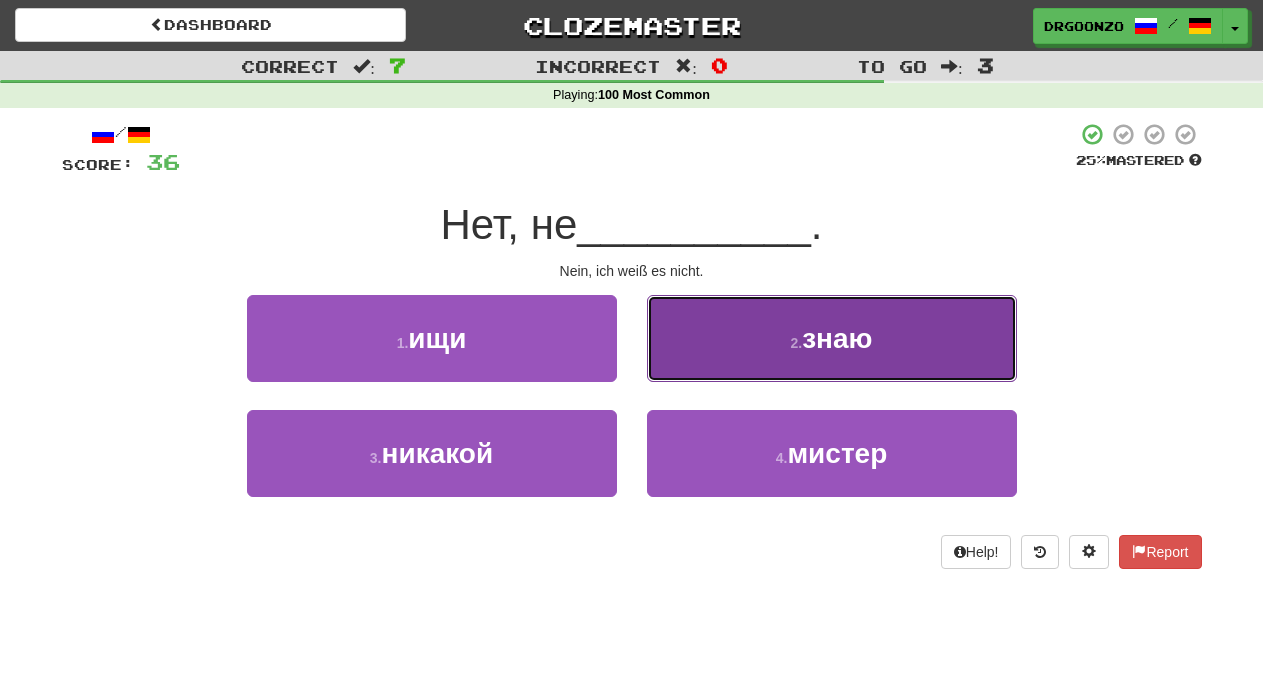 click on "2 .  знаю" at bounding box center (832, 338) 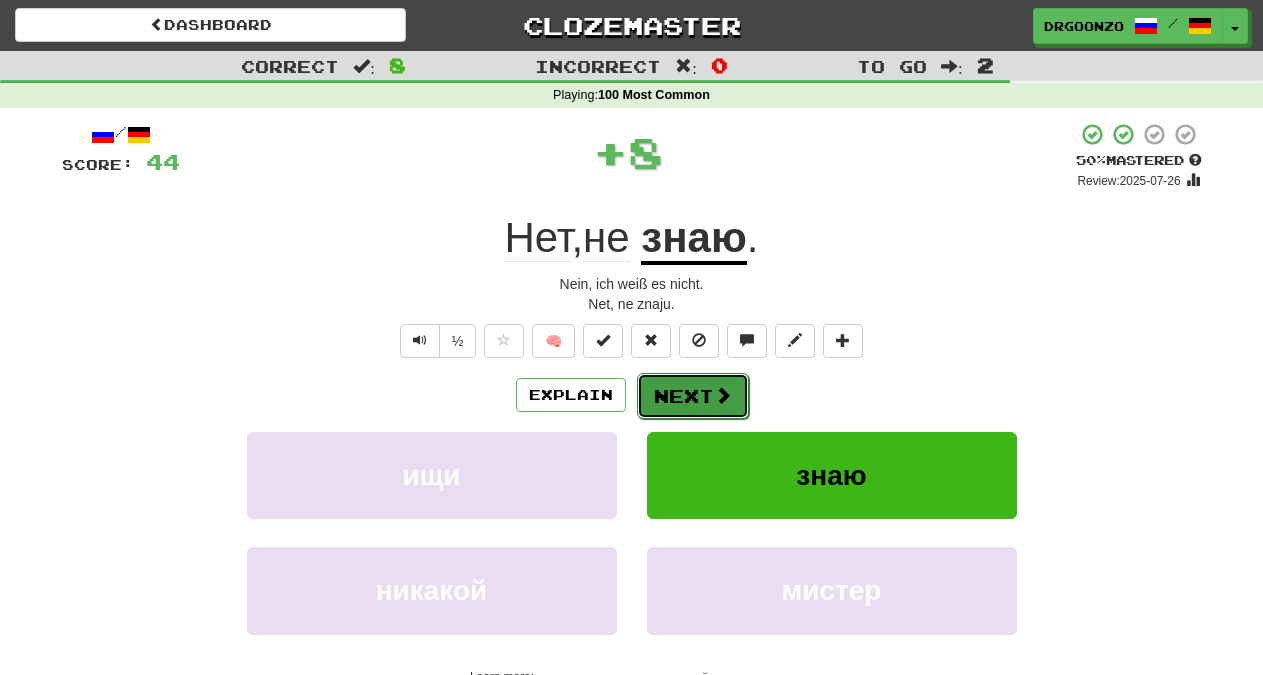 click on "Next" at bounding box center [693, 396] 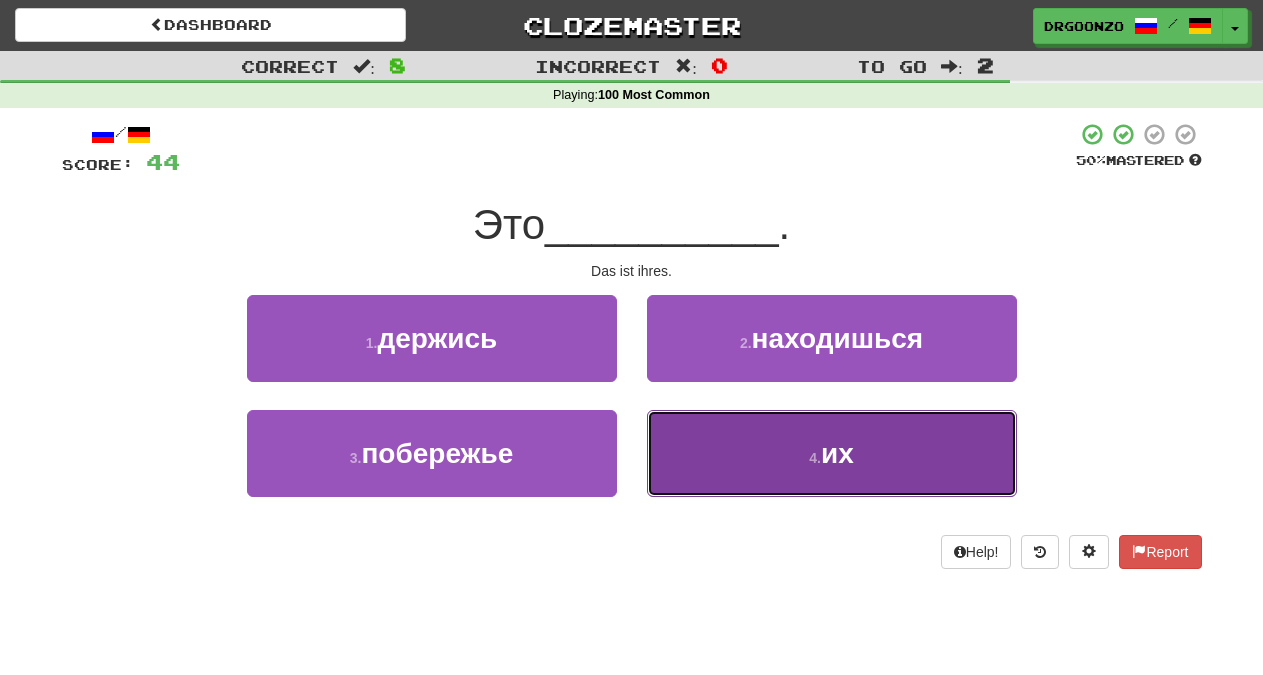 click on "4 ." at bounding box center (815, 458) 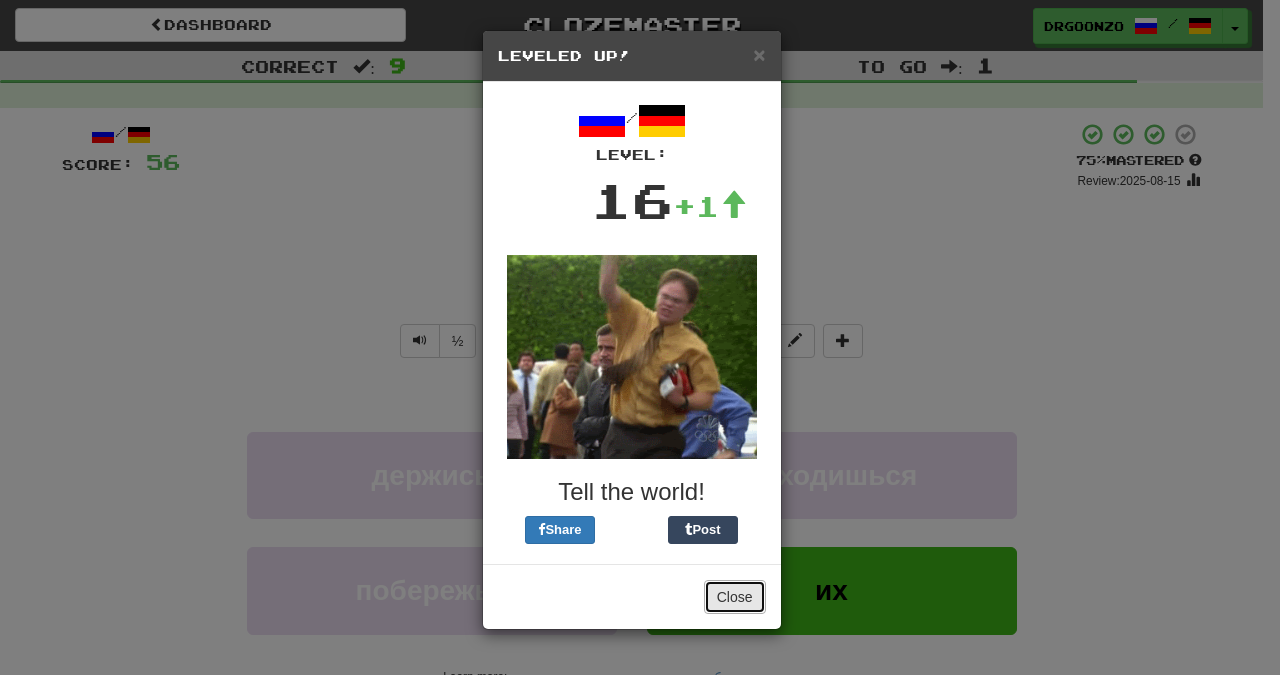 click on "Close" at bounding box center (735, 597) 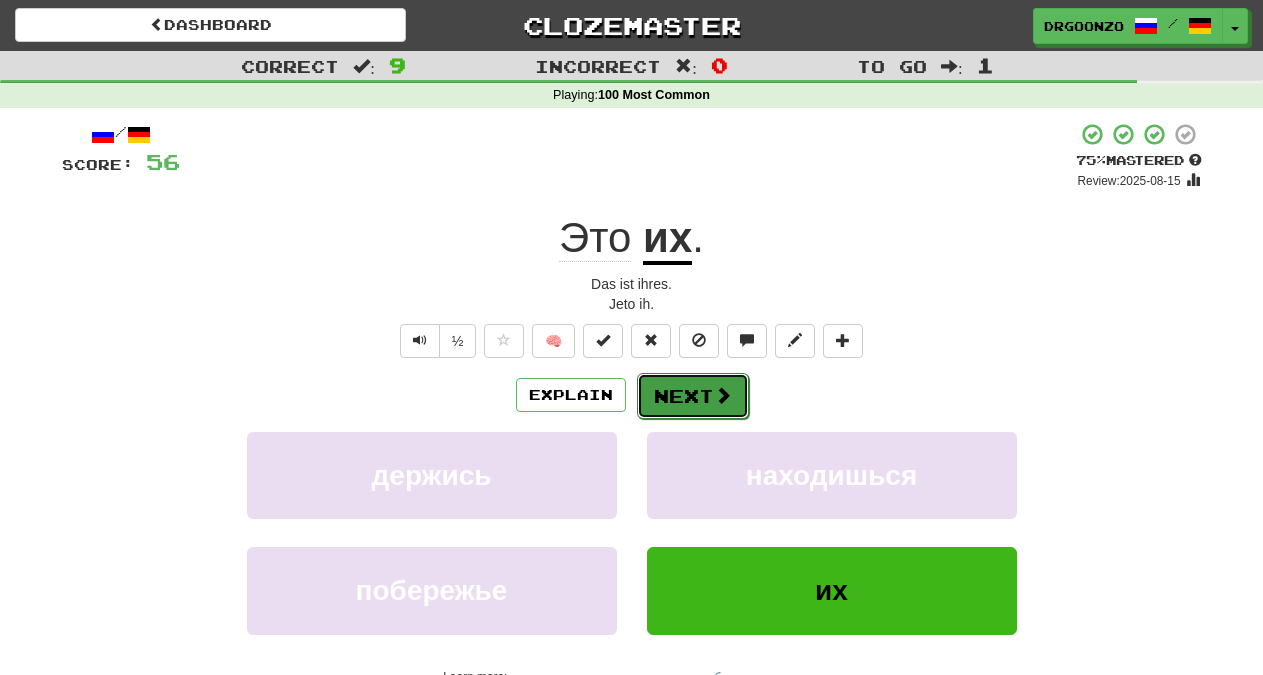 click on "Next" at bounding box center (693, 396) 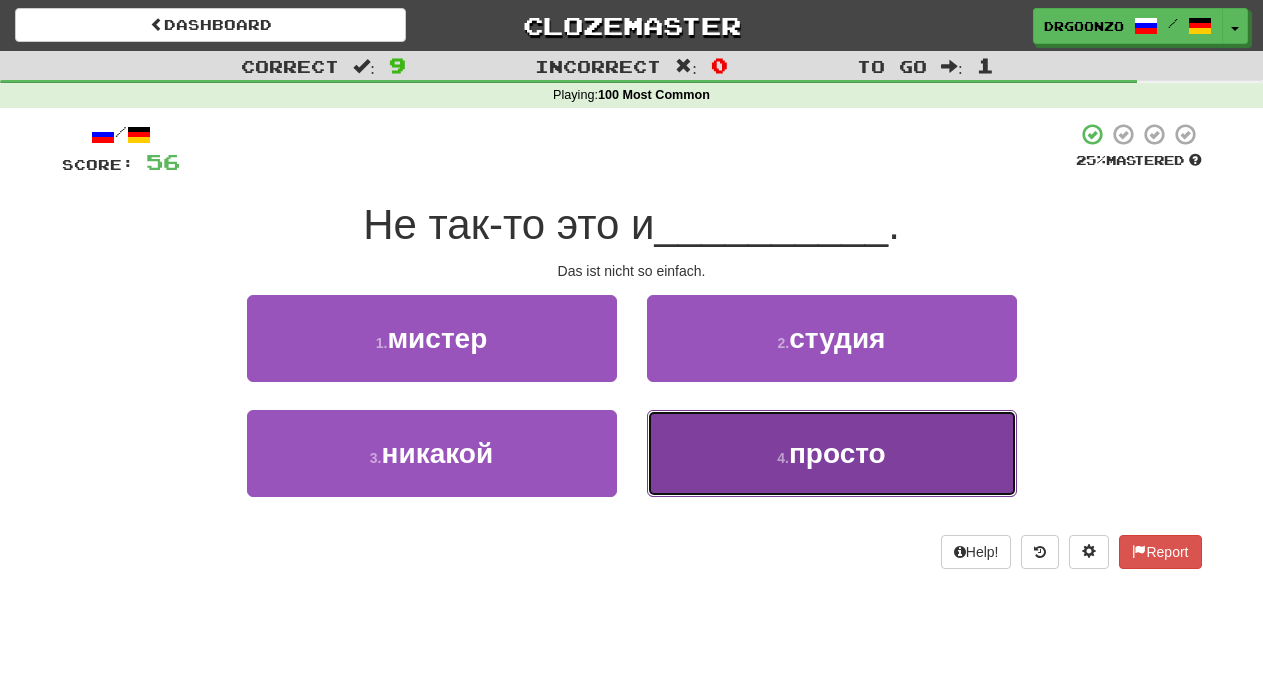 click on "4 .  просто" at bounding box center [832, 453] 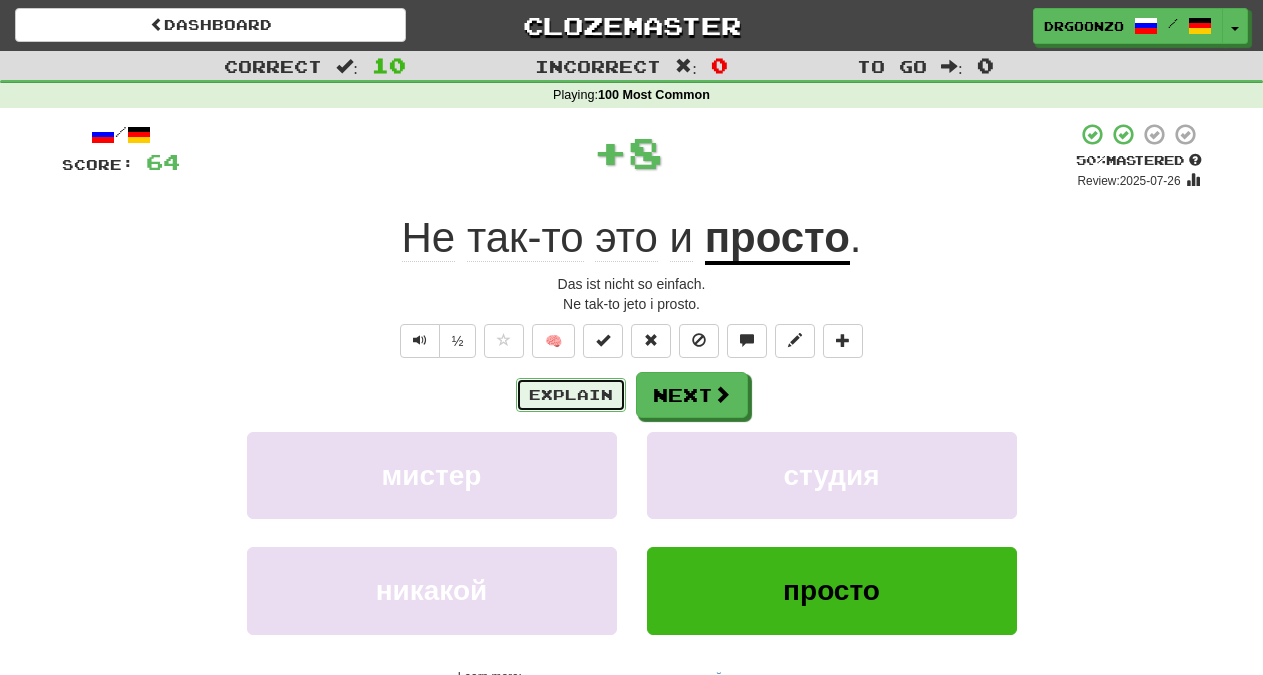 click on "Explain" at bounding box center [571, 395] 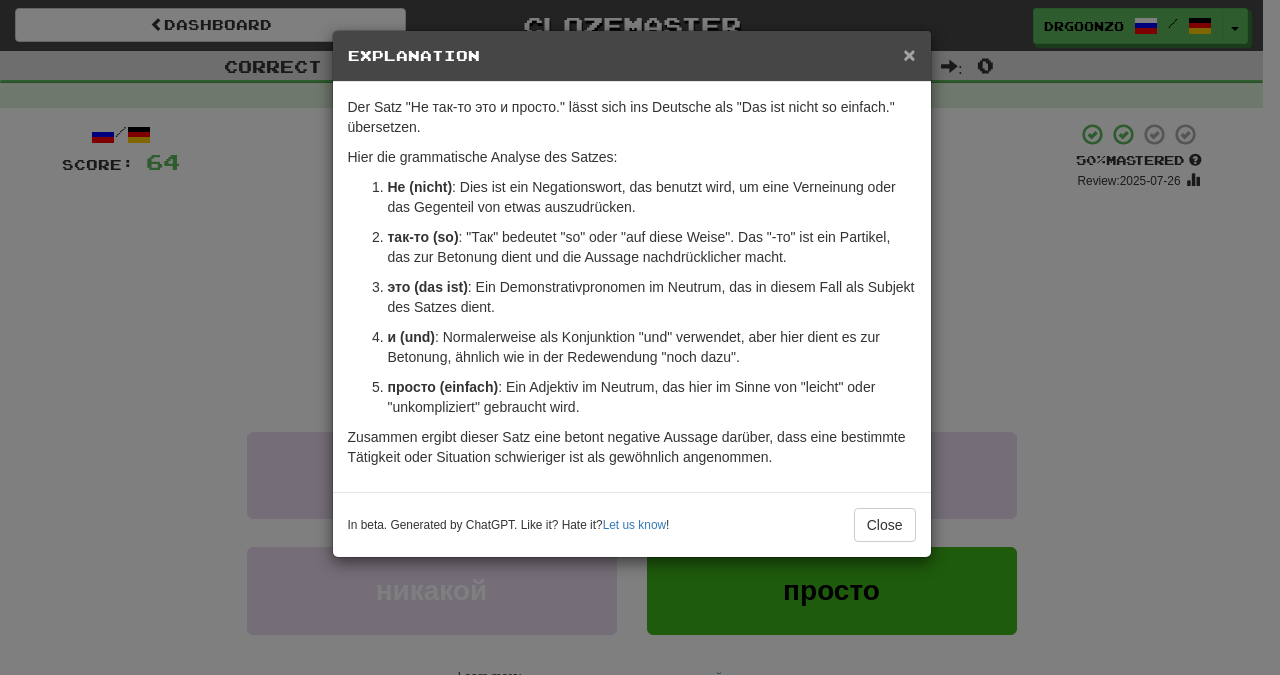click on "×" at bounding box center [909, 54] 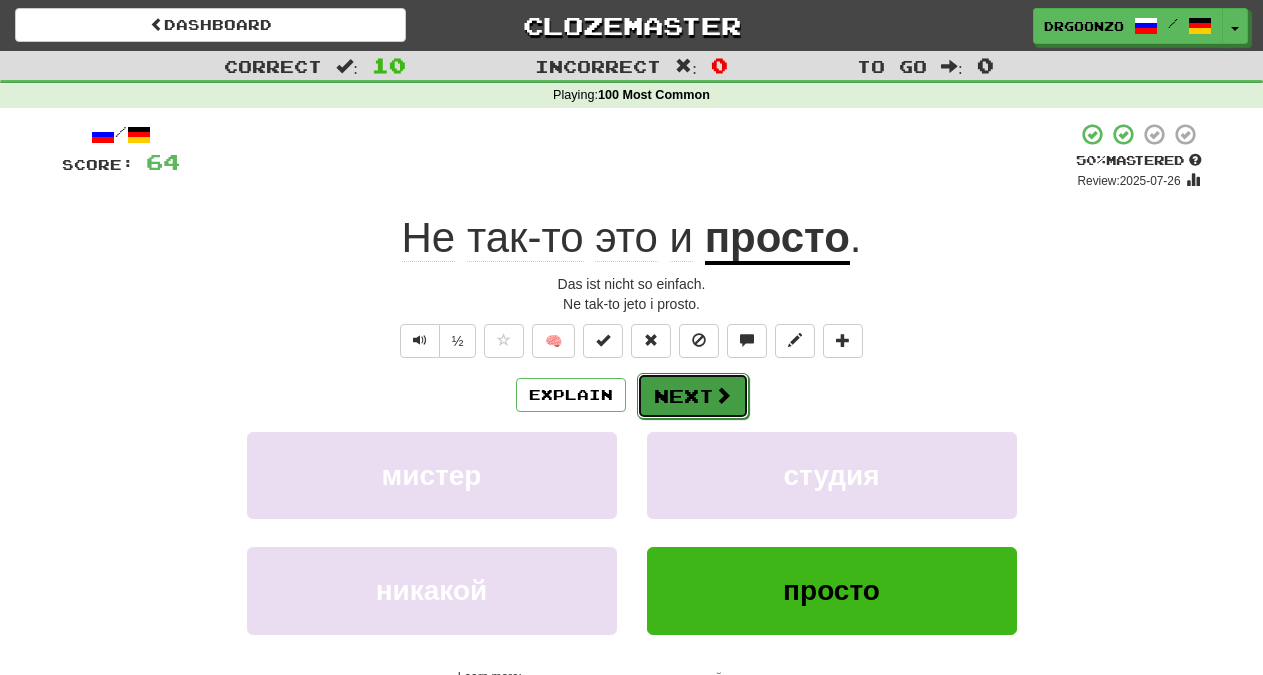 click at bounding box center [723, 395] 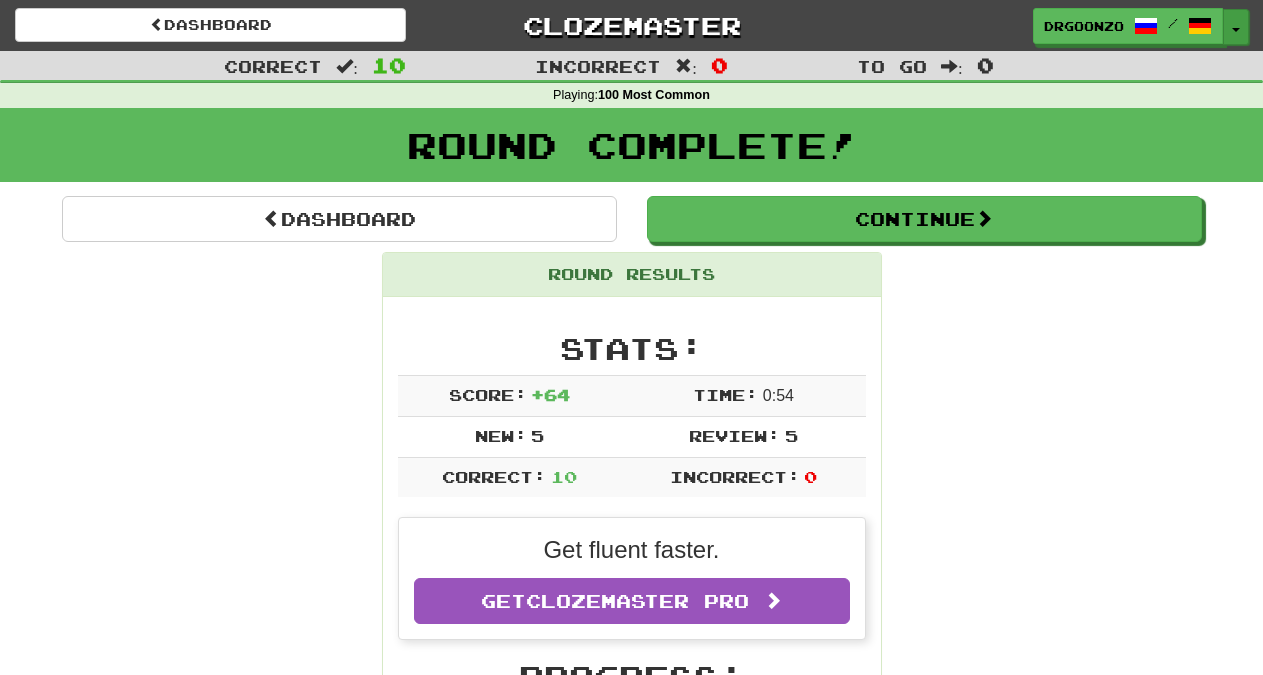 click on "Toggle Dropdown" at bounding box center (1236, 27) 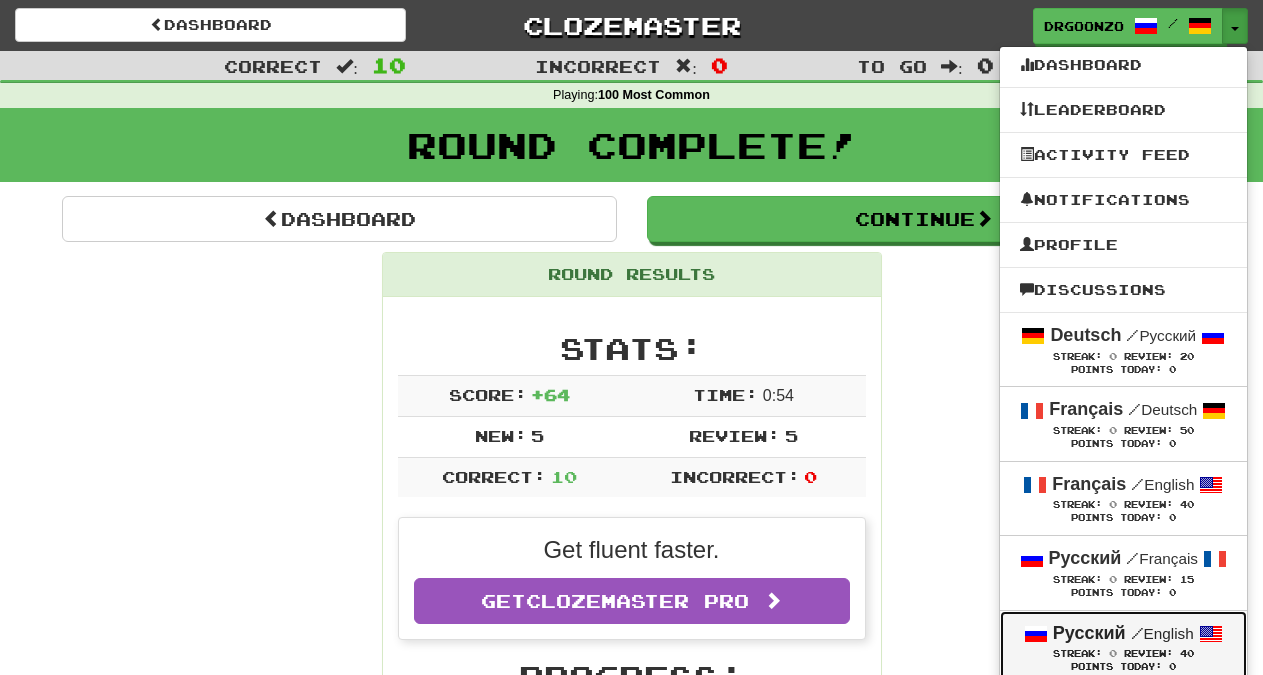 click on "Русский" at bounding box center [1089, 633] 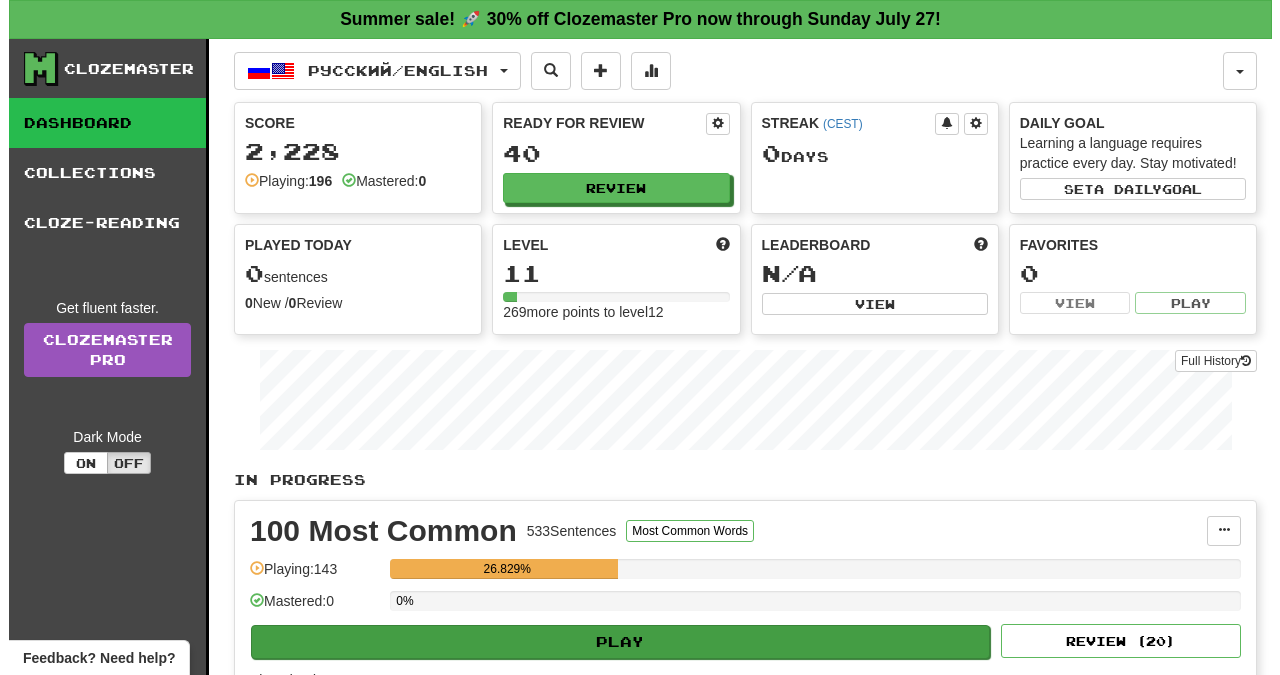 scroll, scrollTop: 0, scrollLeft: 0, axis: both 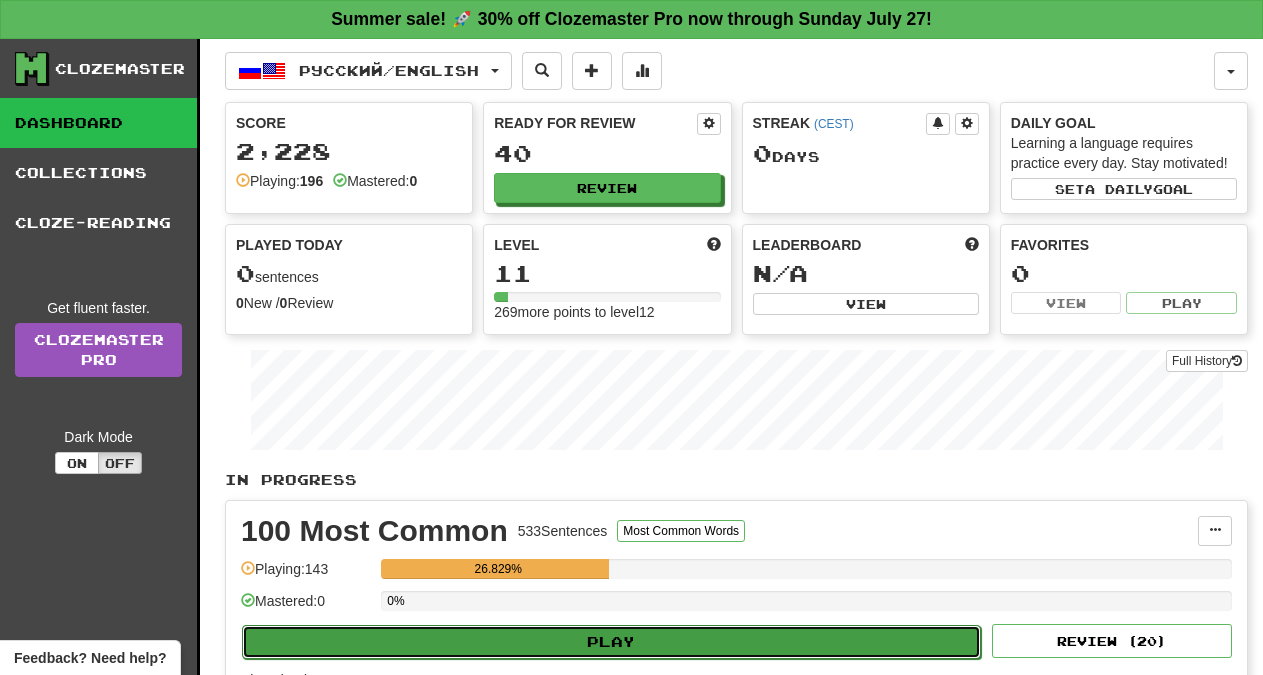 click on "Play" at bounding box center (611, 642) 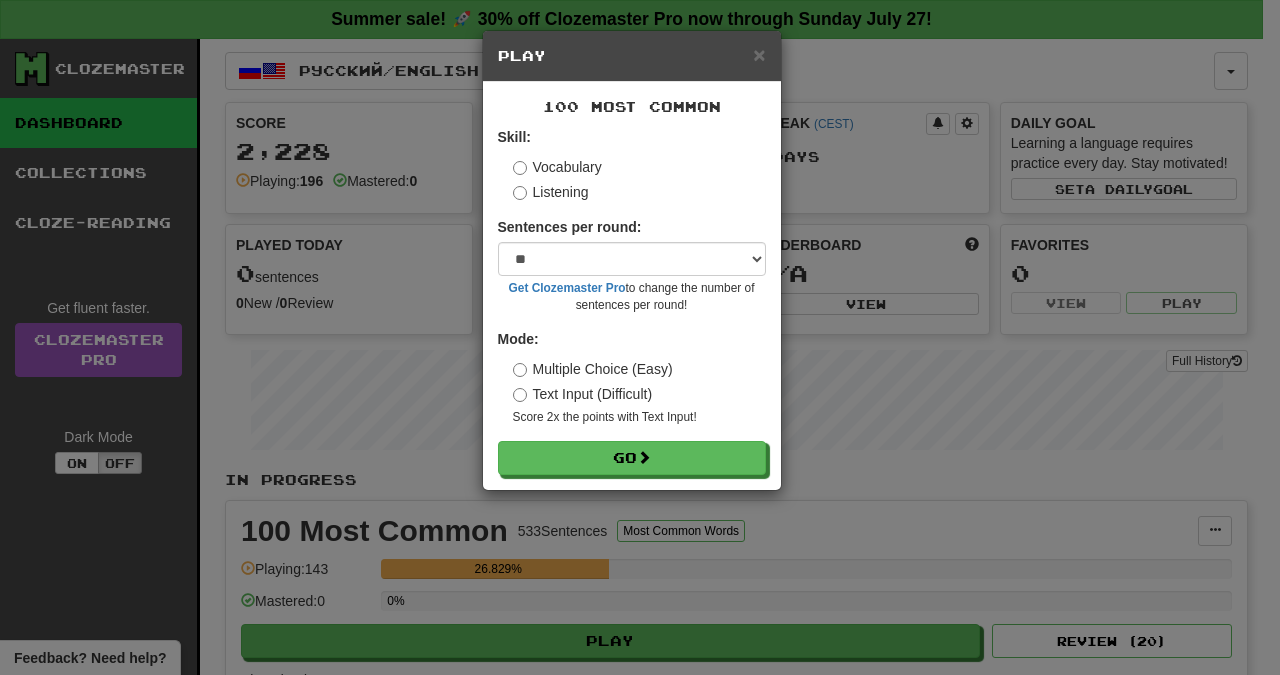 click on "Skill: Vocabulary Listening Sentences per round: * ** ** ** ** ** *** ******** Get Clozemaster Pro  to change the number of sentences per round! Mode: Multiple Choice (Easy) Text Input (Difficult) Score 2x the points with Text Input ! Go" at bounding box center (632, 301) 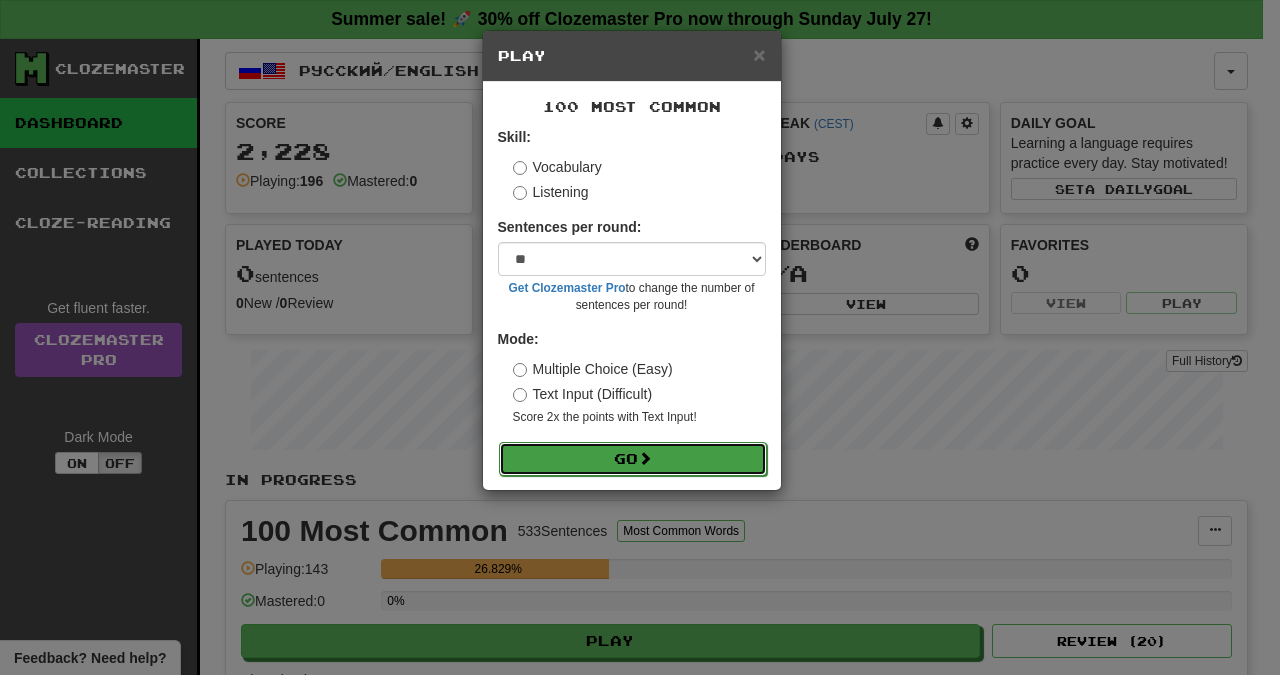 click on "Go" at bounding box center [633, 459] 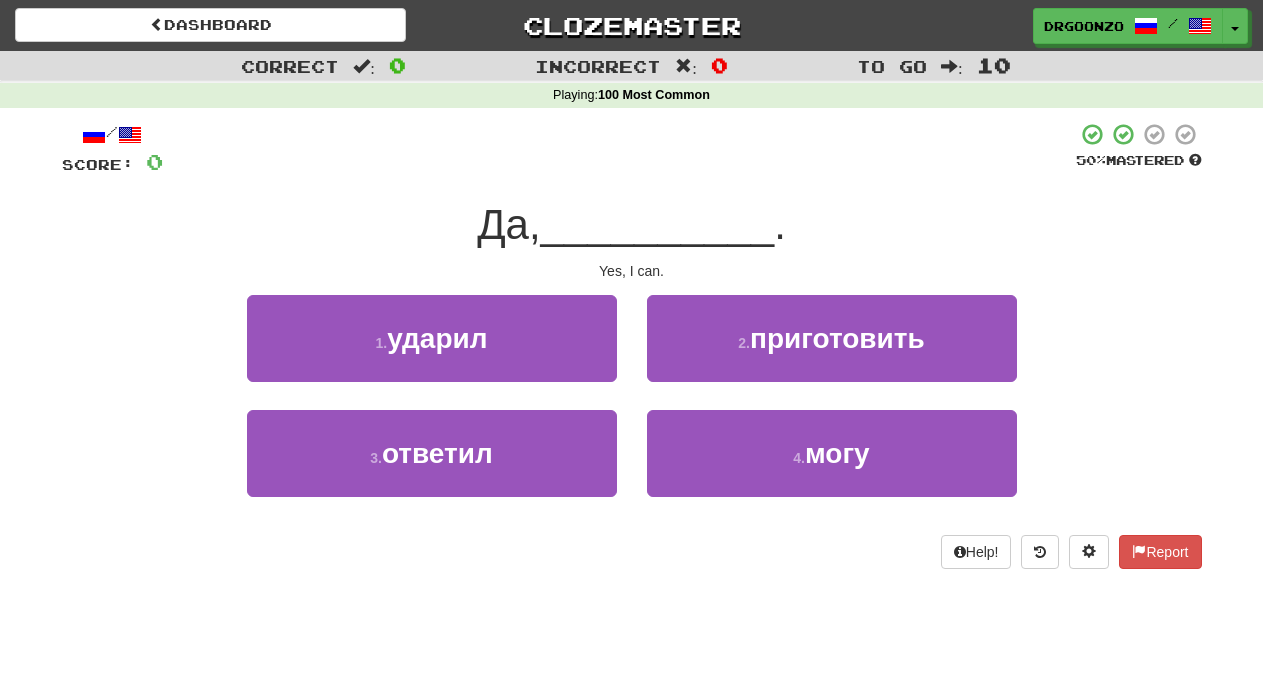 scroll, scrollTop: 0, scrollLeft: 0, axis: both 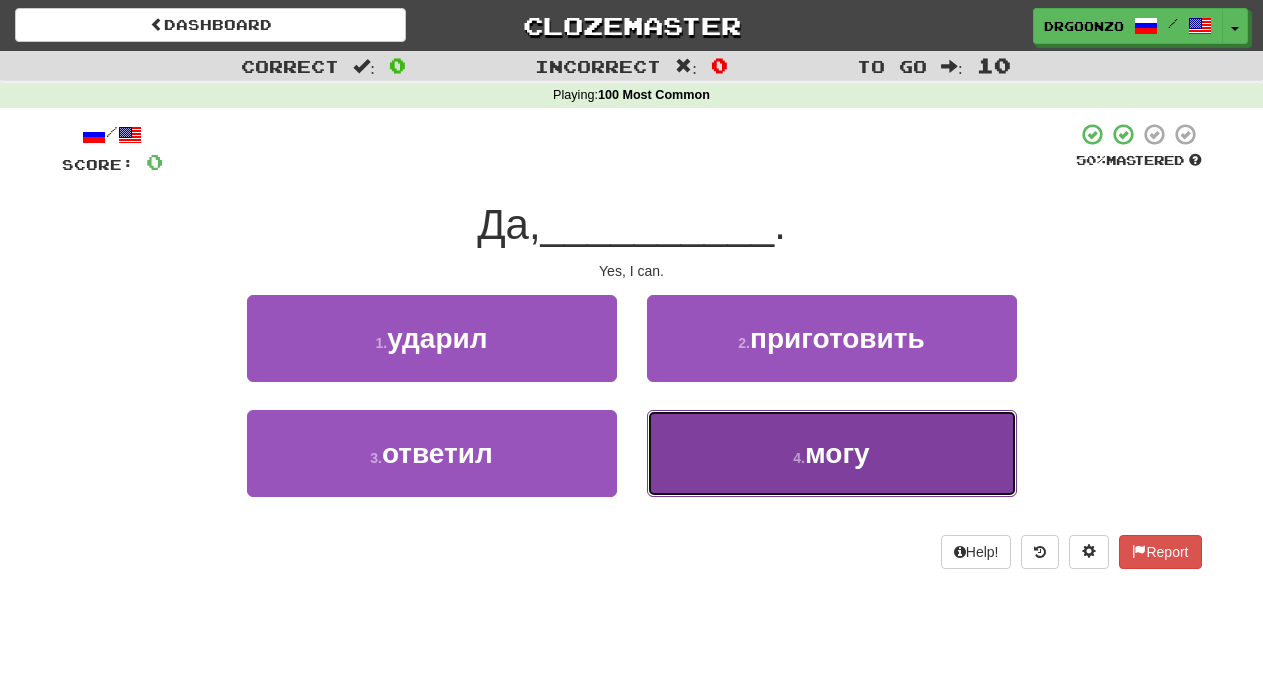 click on "могу" at bounding box center [837, 453] 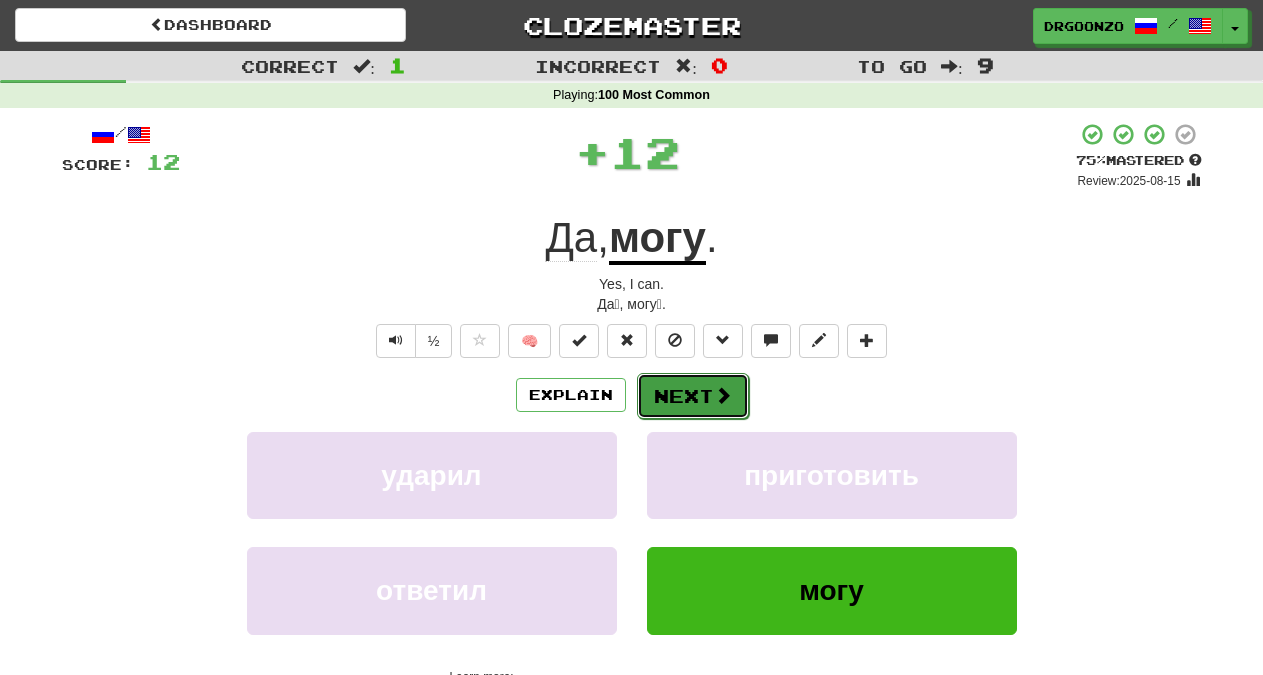 click at bounding box center [723, 395] 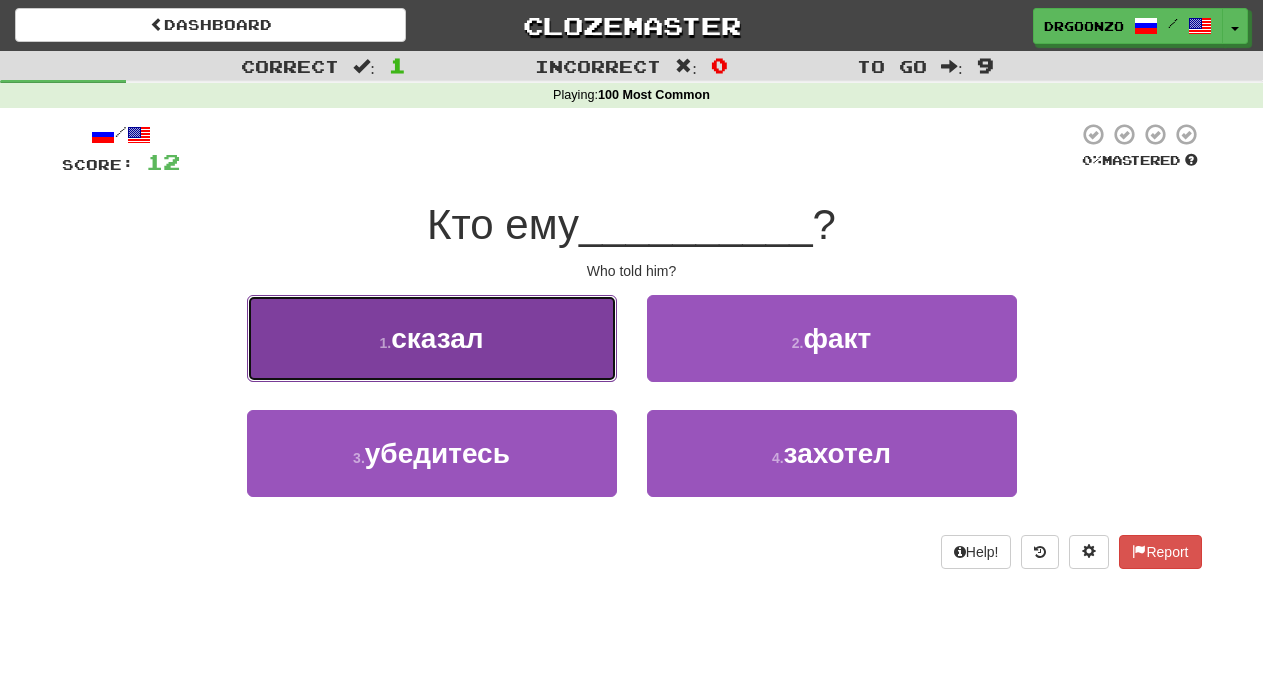 click on "1 .  сказал" at bounding box center [432, 338] 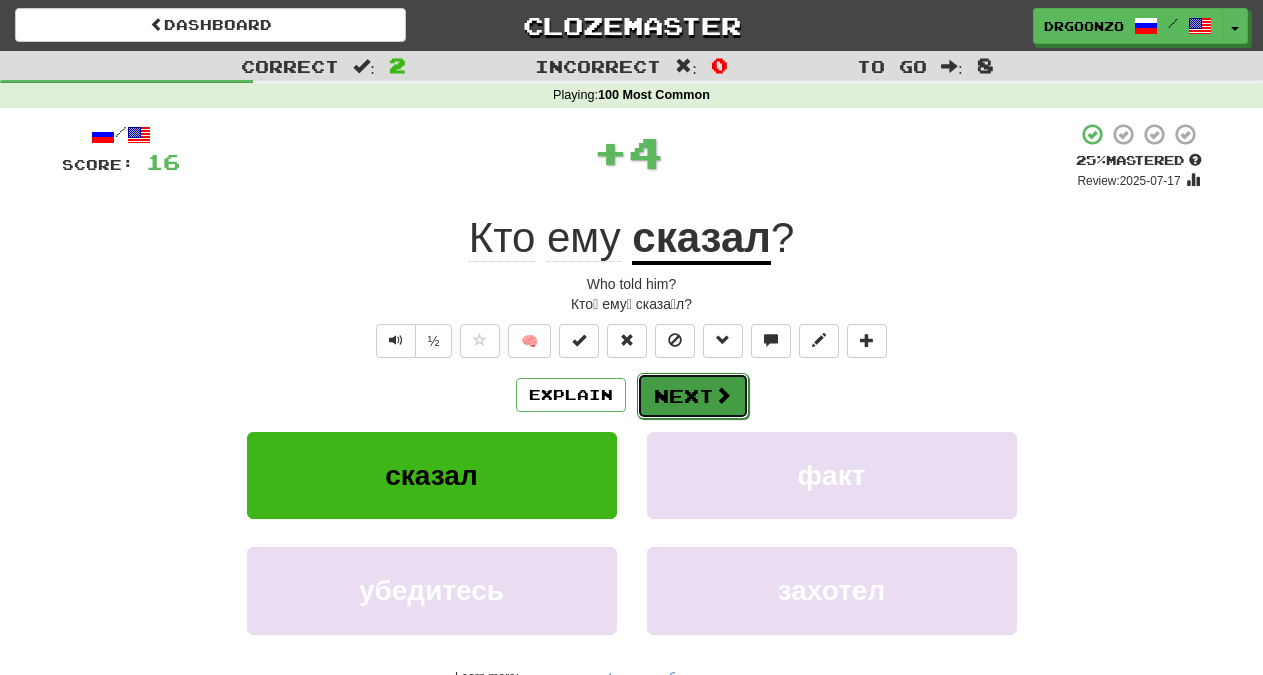 click on "Next" at bounding box center (693, 396) 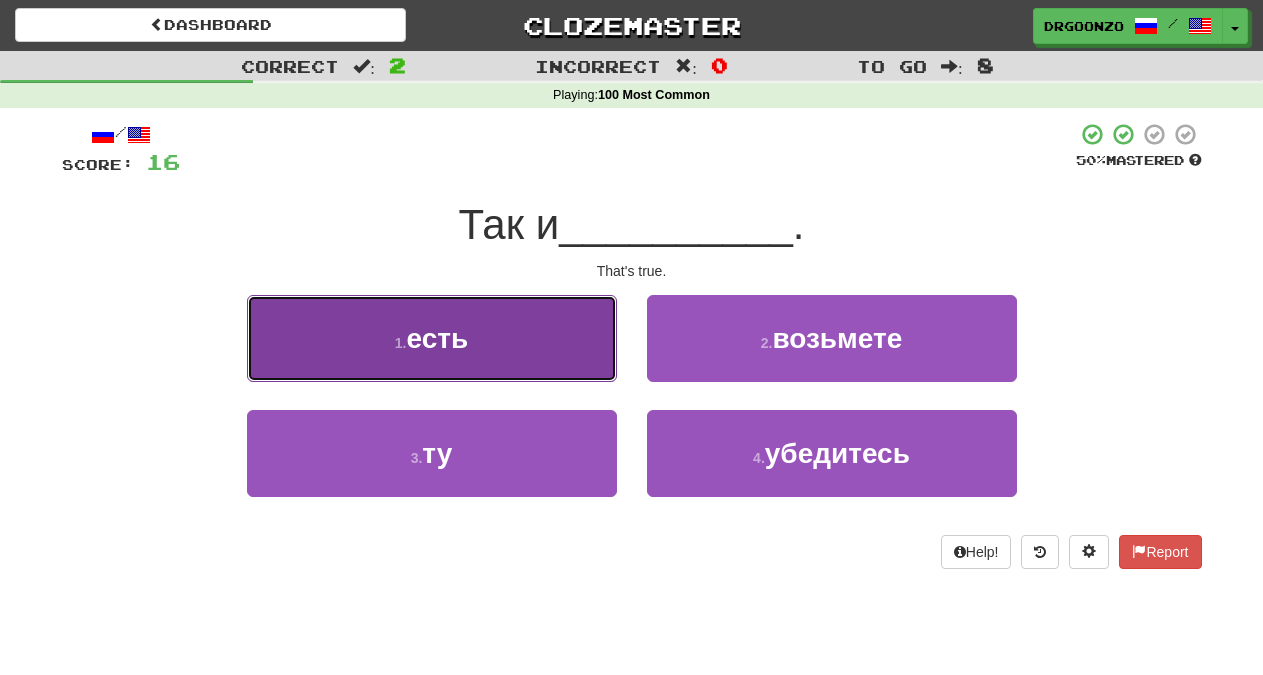 click on "1 .  есть" at bounding box center (432, 338) 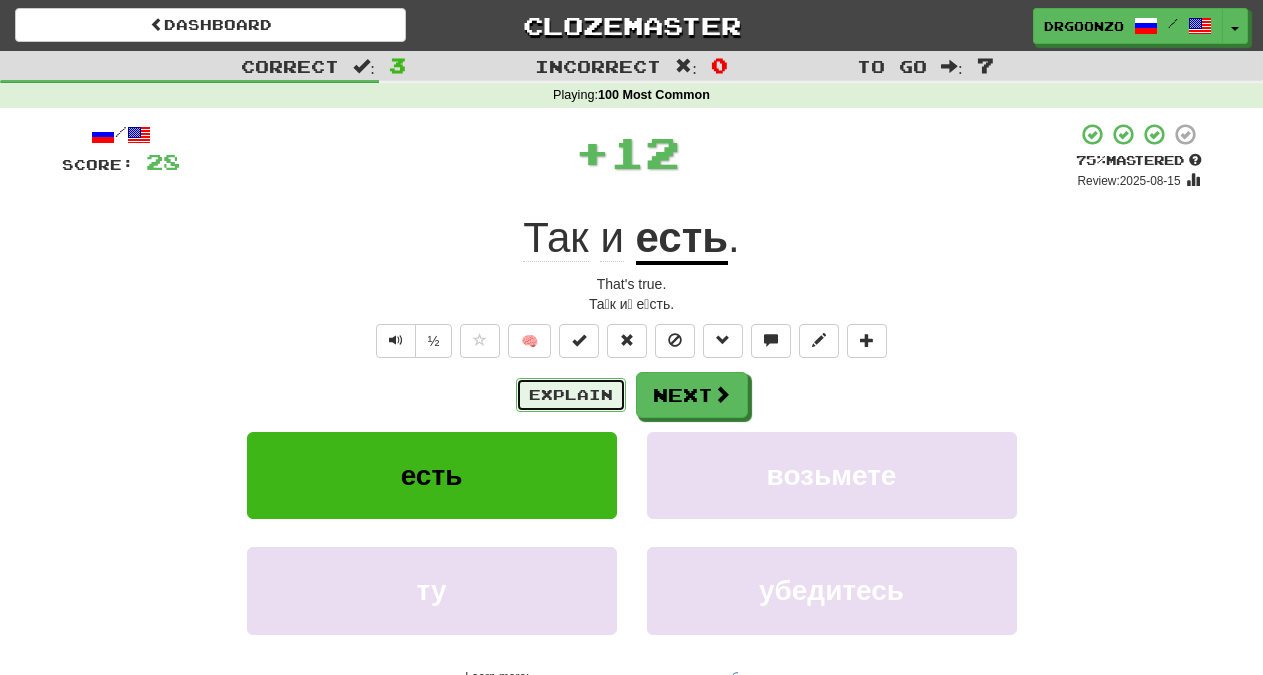 click on "Explain" at bounding box center [571, 395] 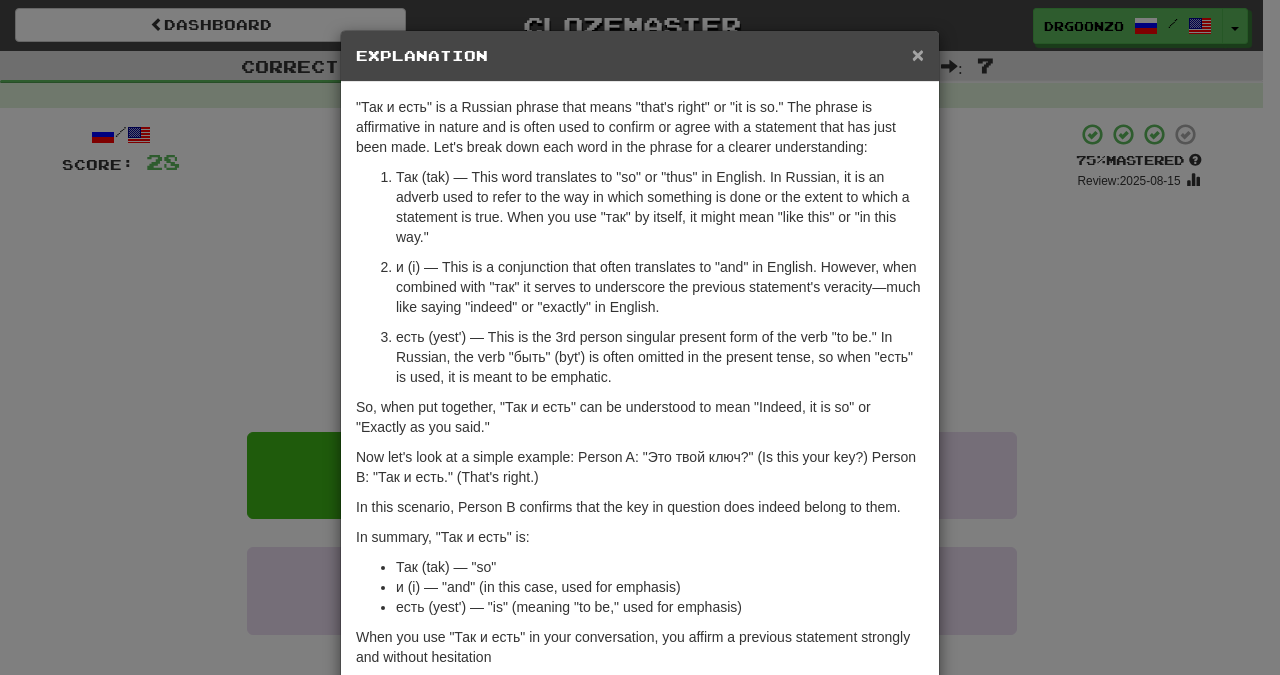 click on "×" at bounding box center [918, 54] 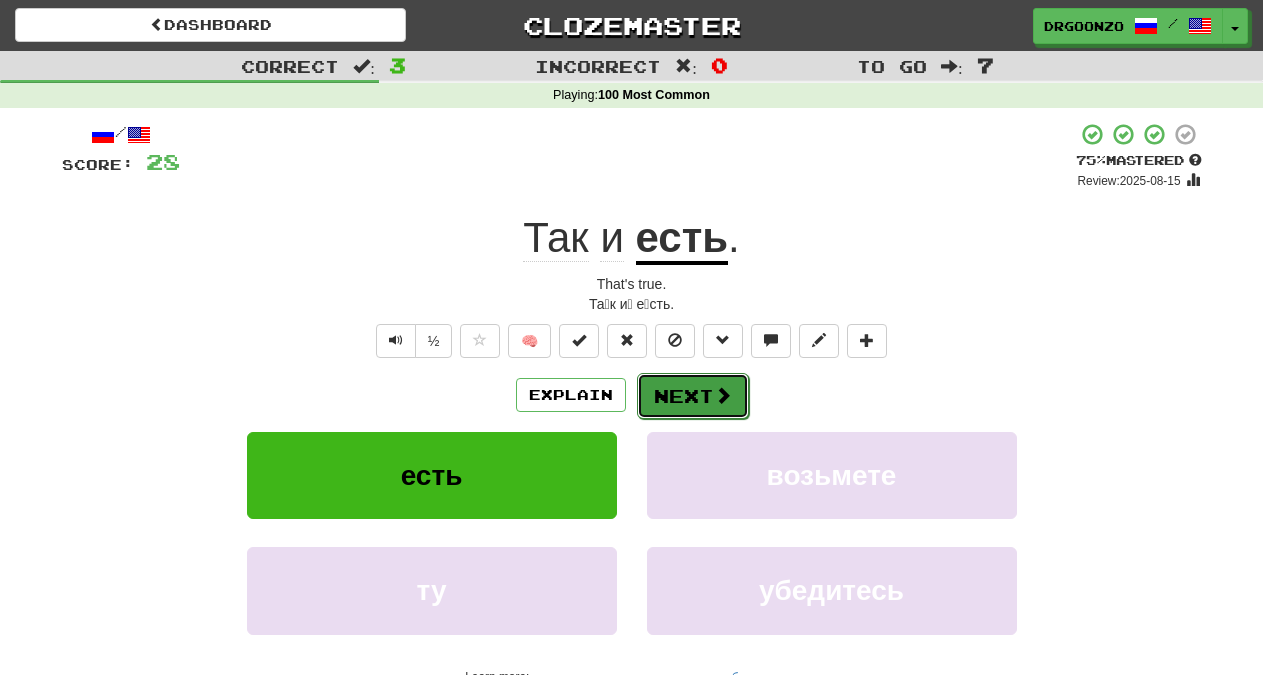 click on "Next" at bounding box center (693, 396) 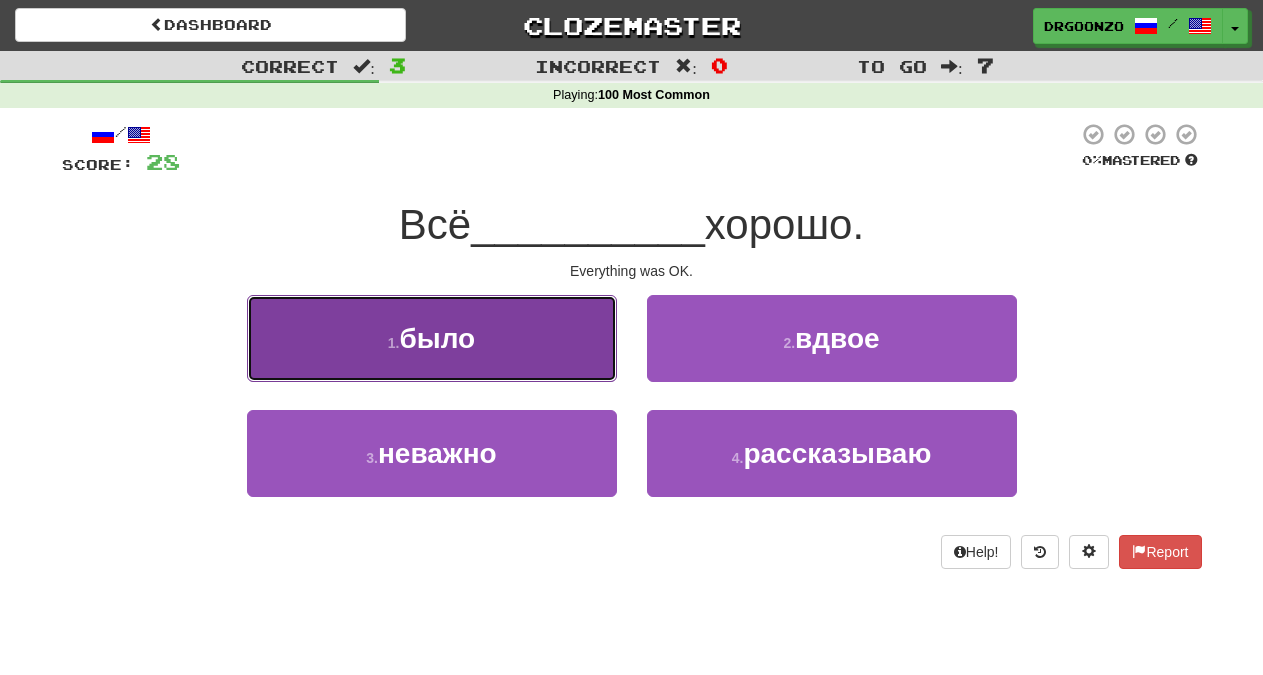 click on "1 .  было" at bounding box center [432, 338] 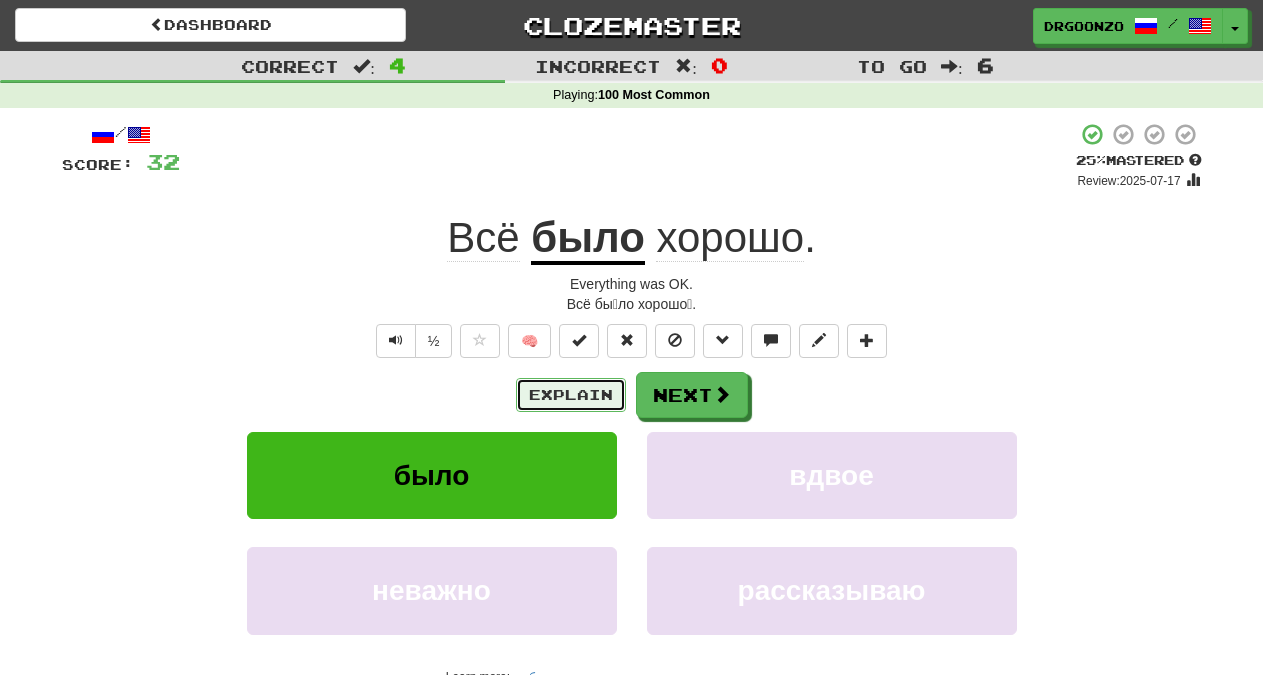 click on "Explain" at bounding box center (571, 395) 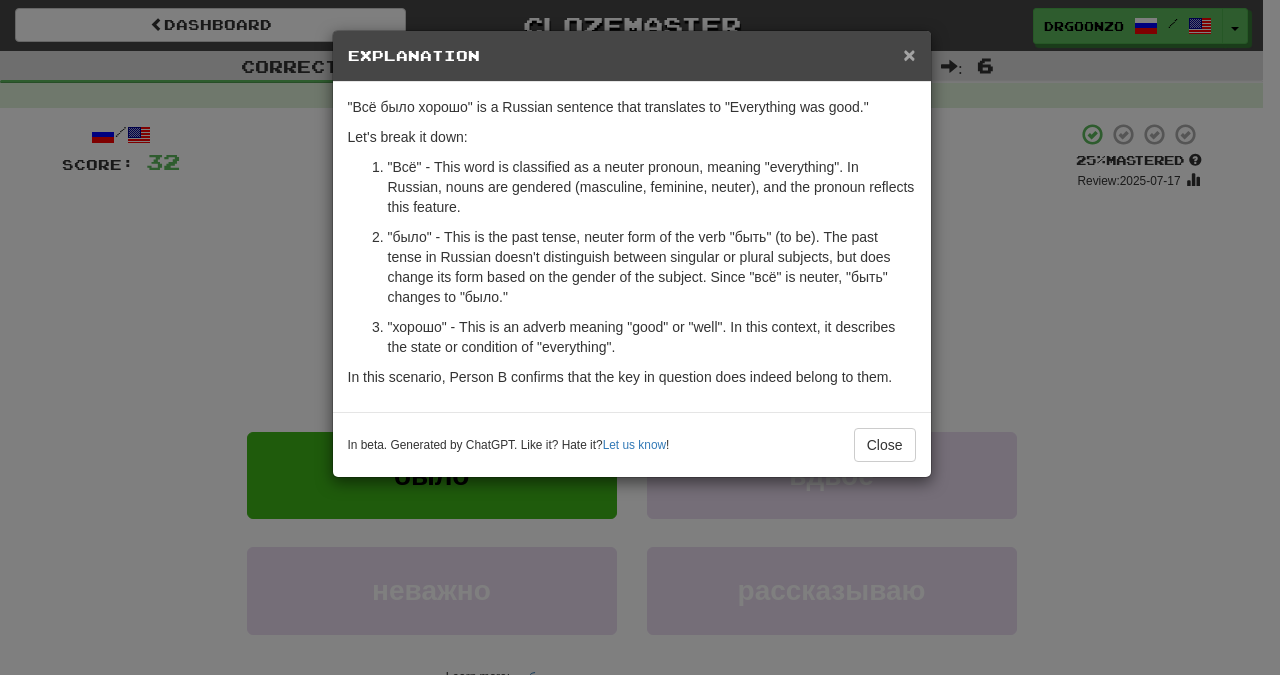 click on "×" at bounding box center [909, 54] 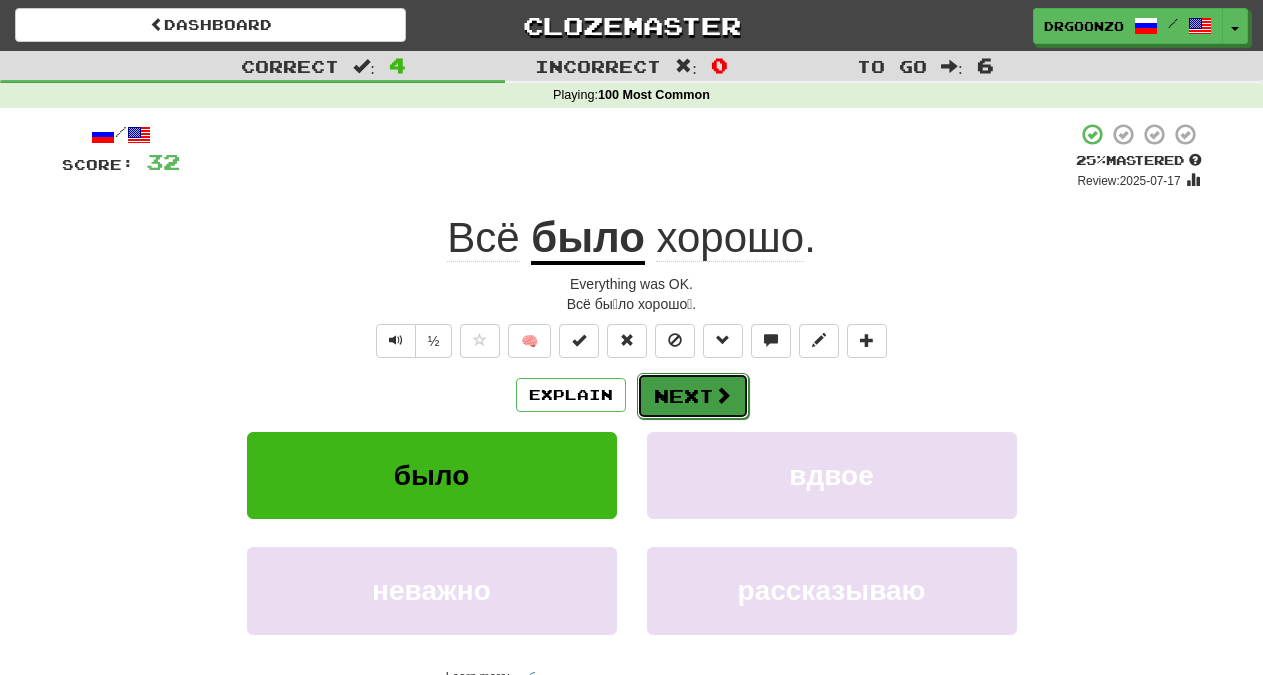 click at bounding box center [723, 395] 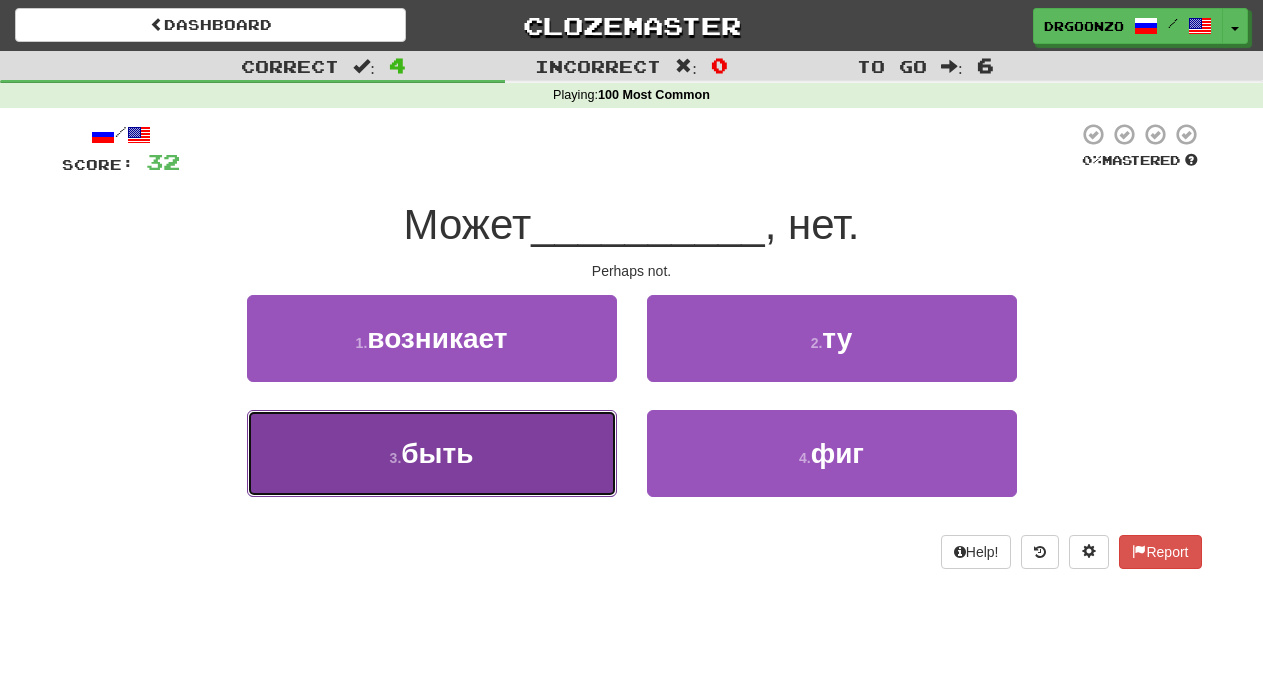 click on "3 .  быть" at bounding box center (432, 453) 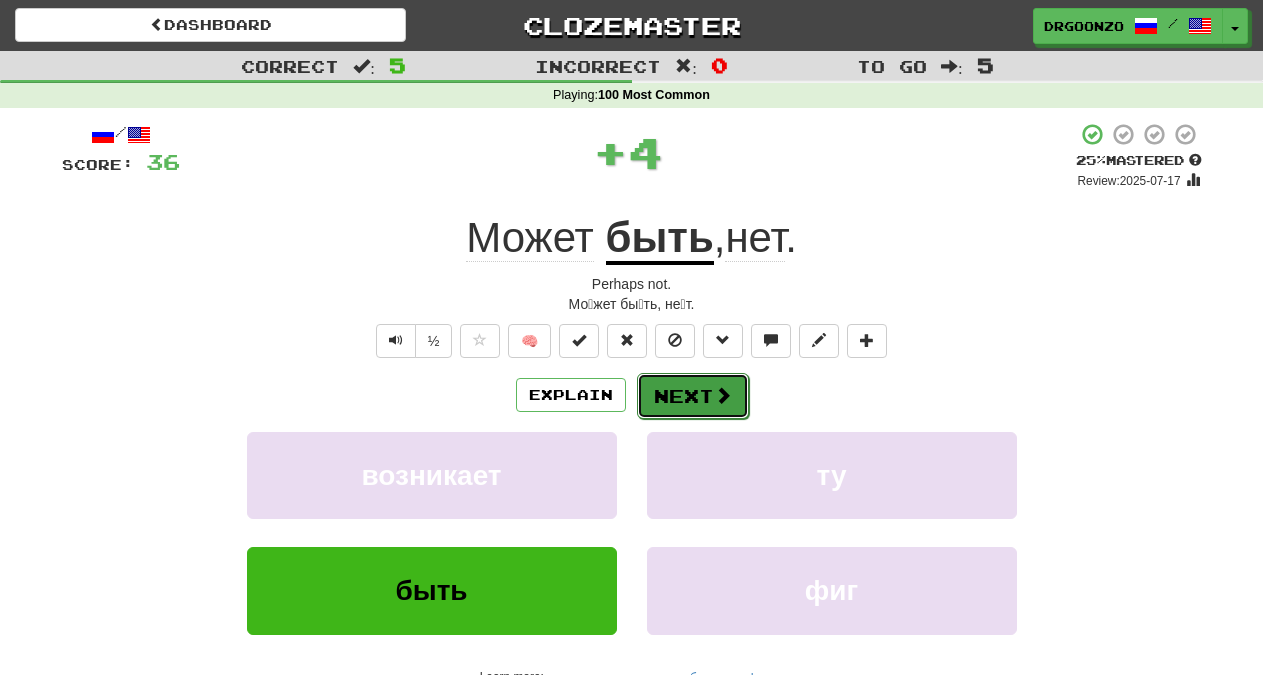 click on "Next" at bounding box center (693, 396) 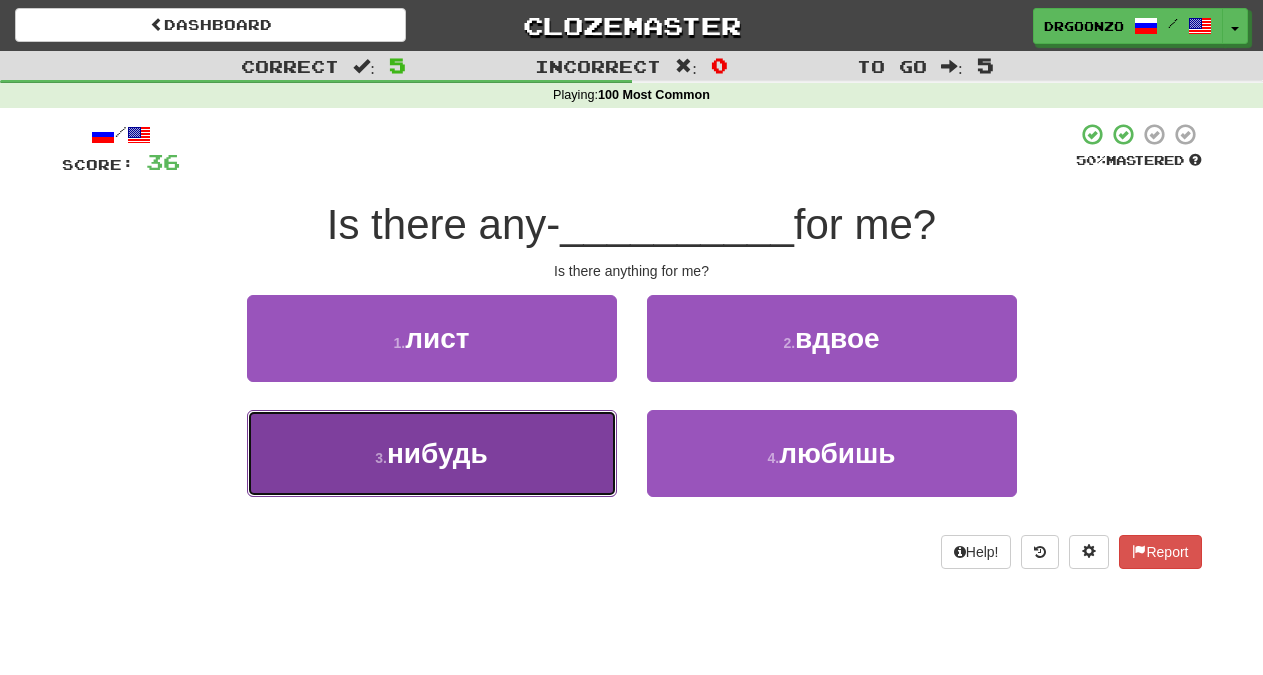 click on "нибудь" at bounding box center [437, 453] 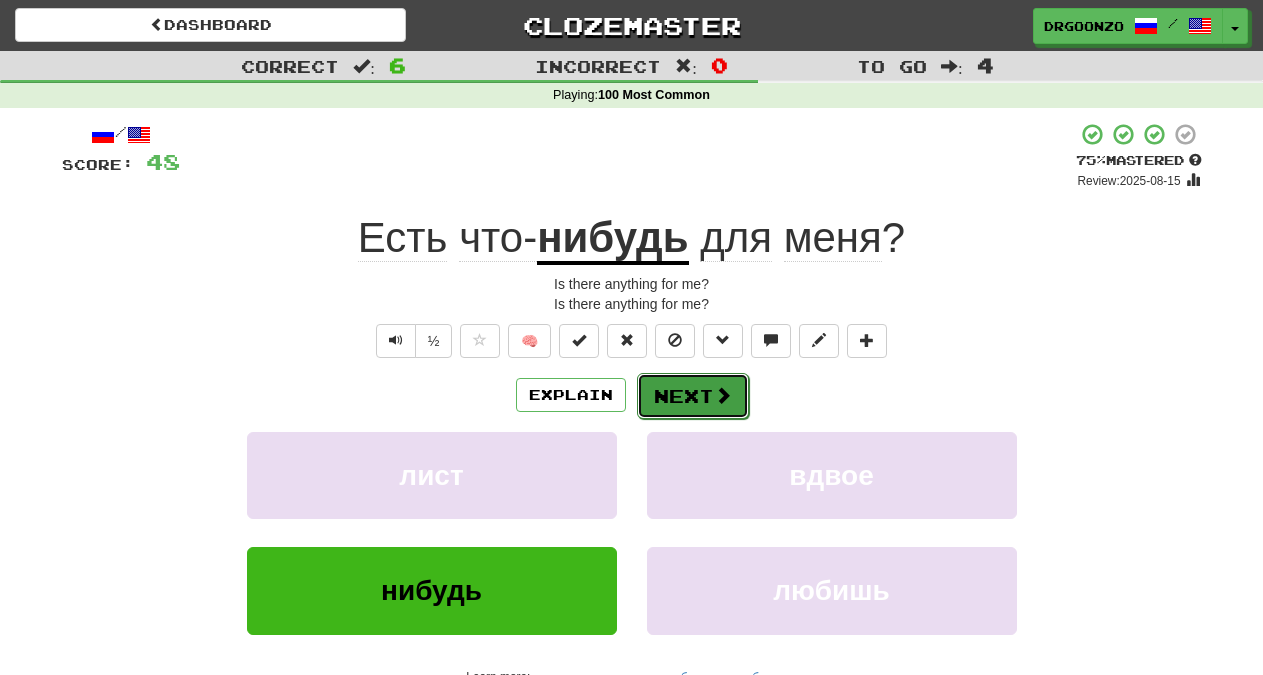 click on "Next" at bounding box center [693, 396] 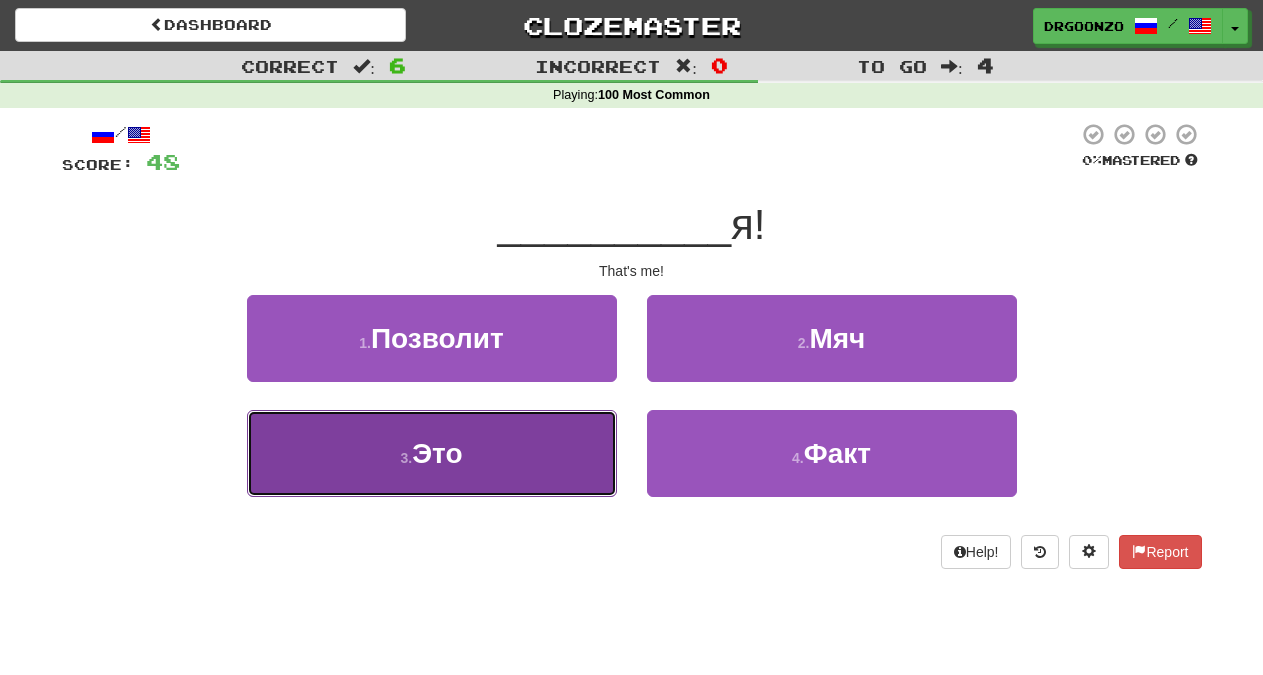click on "3 .  Это" at bounding box center (432, 453) 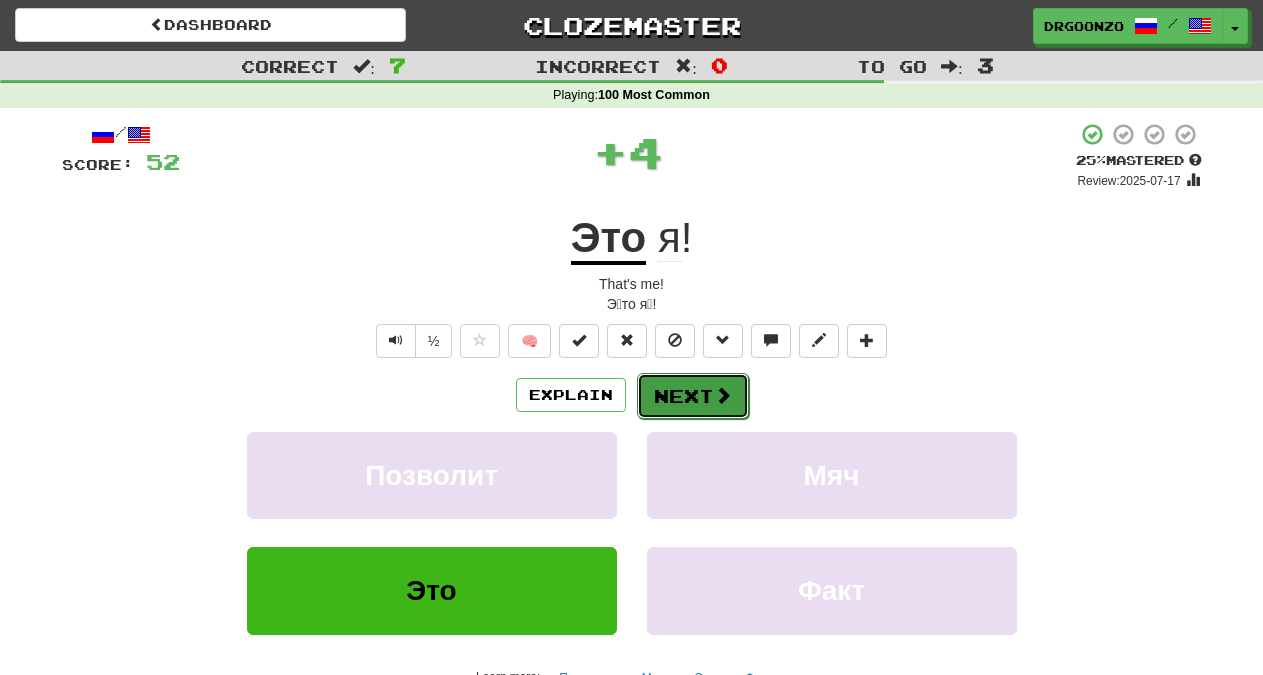 click on "Next" at bounding box center (693, 396) 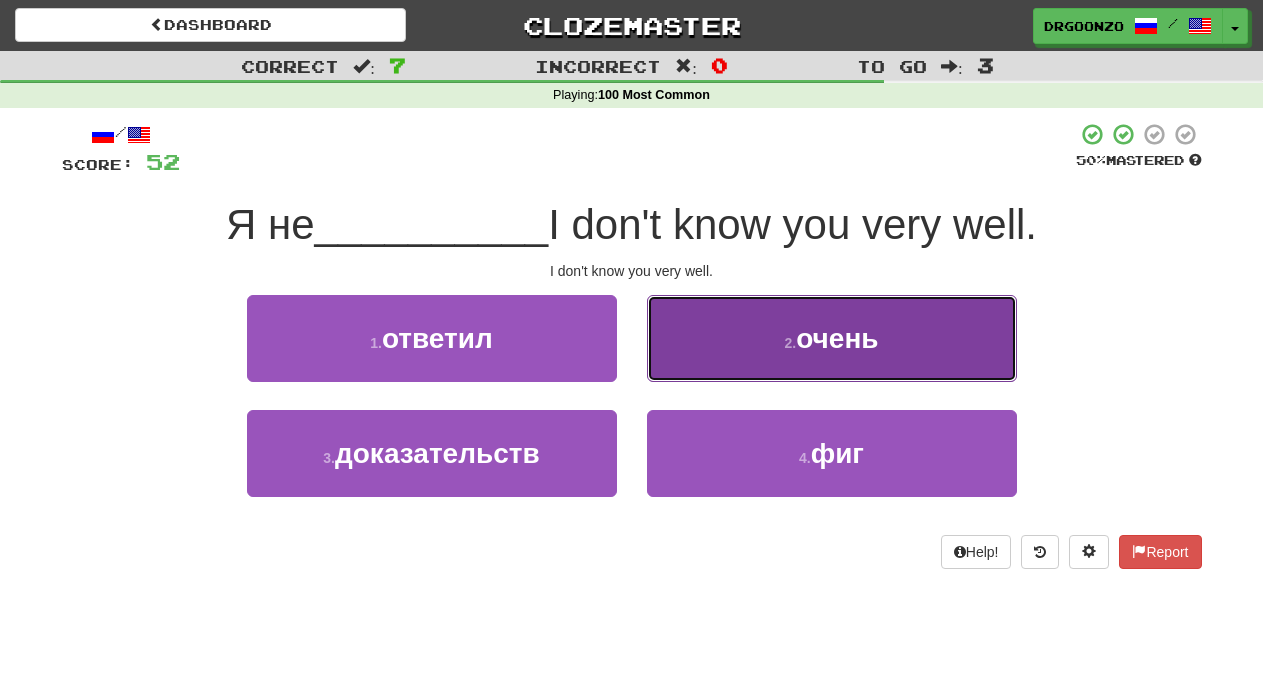 click on "2 .  очень" at bounding box center [832, 338] 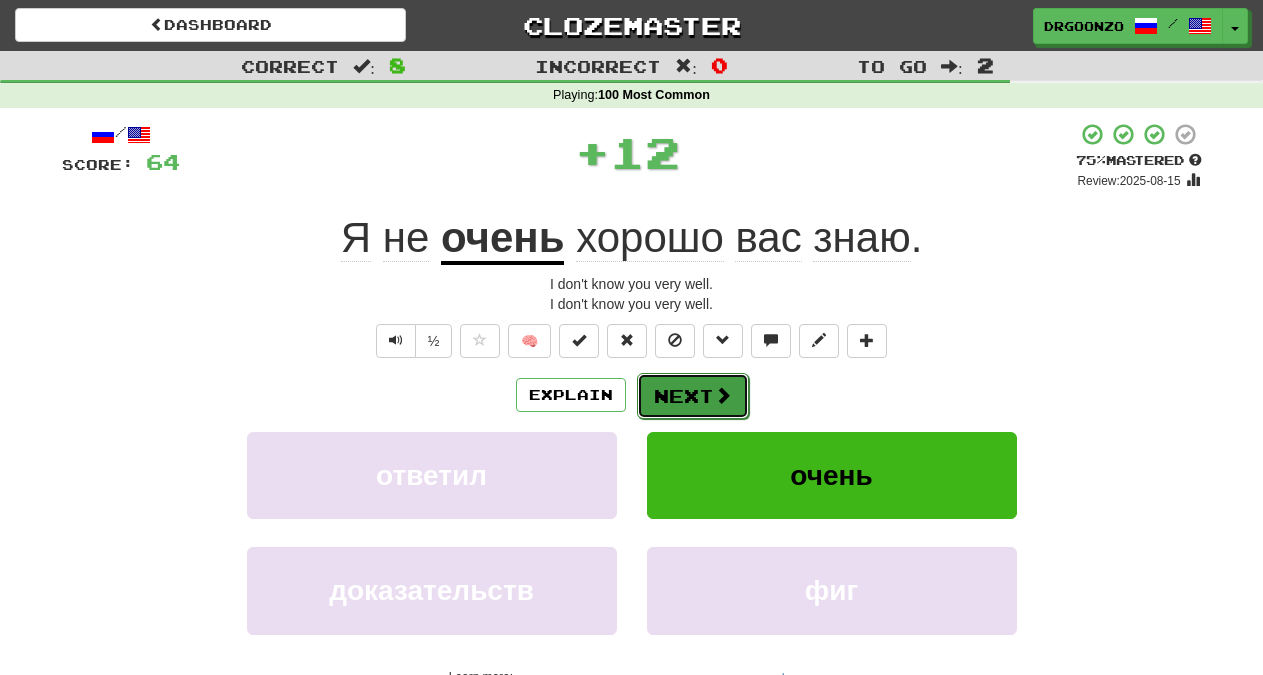 click on "Next" at bounding box center [693, 396] 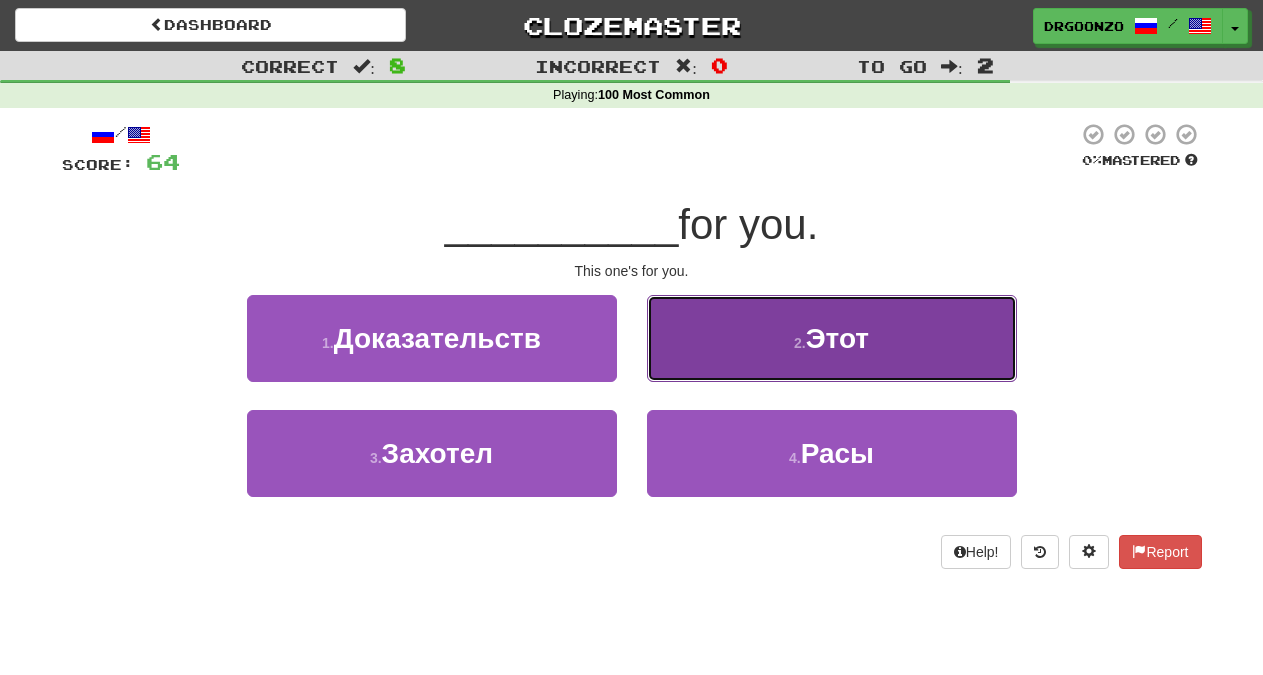 click on "Этот" at bounding box center [837, 338] 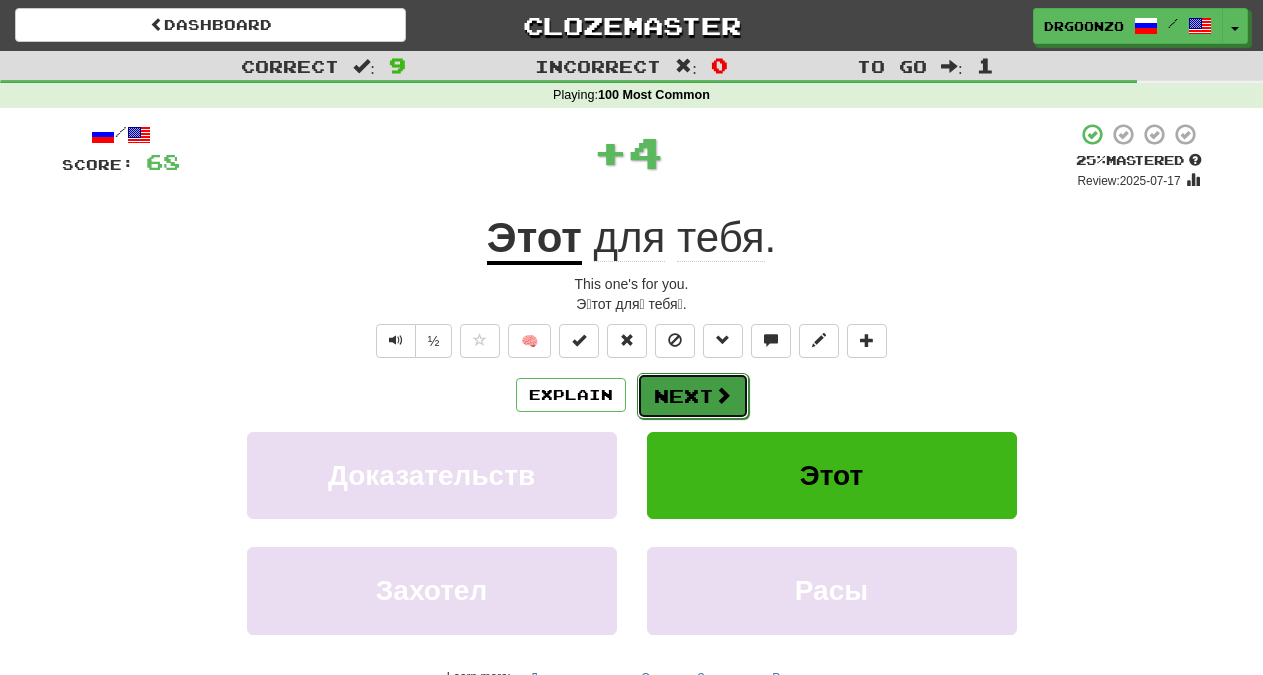 click at bounding box center (723, 395) 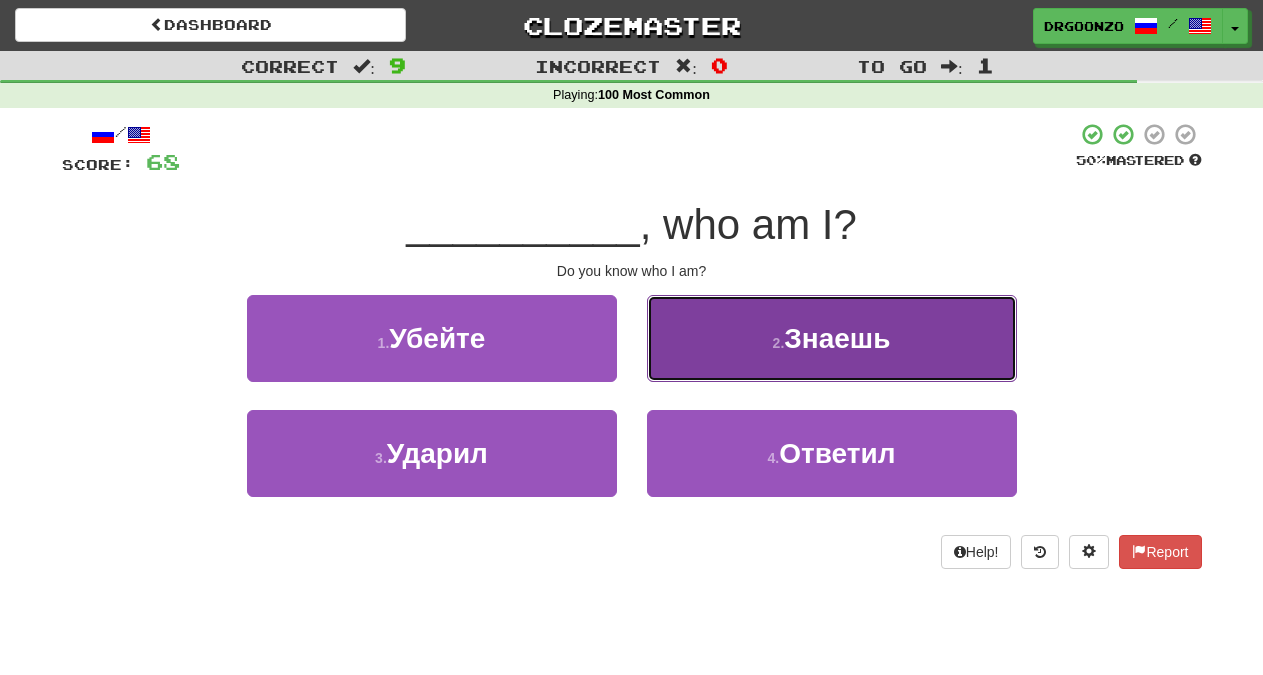 click on "Знаешь" at bounding box center [837, 338] 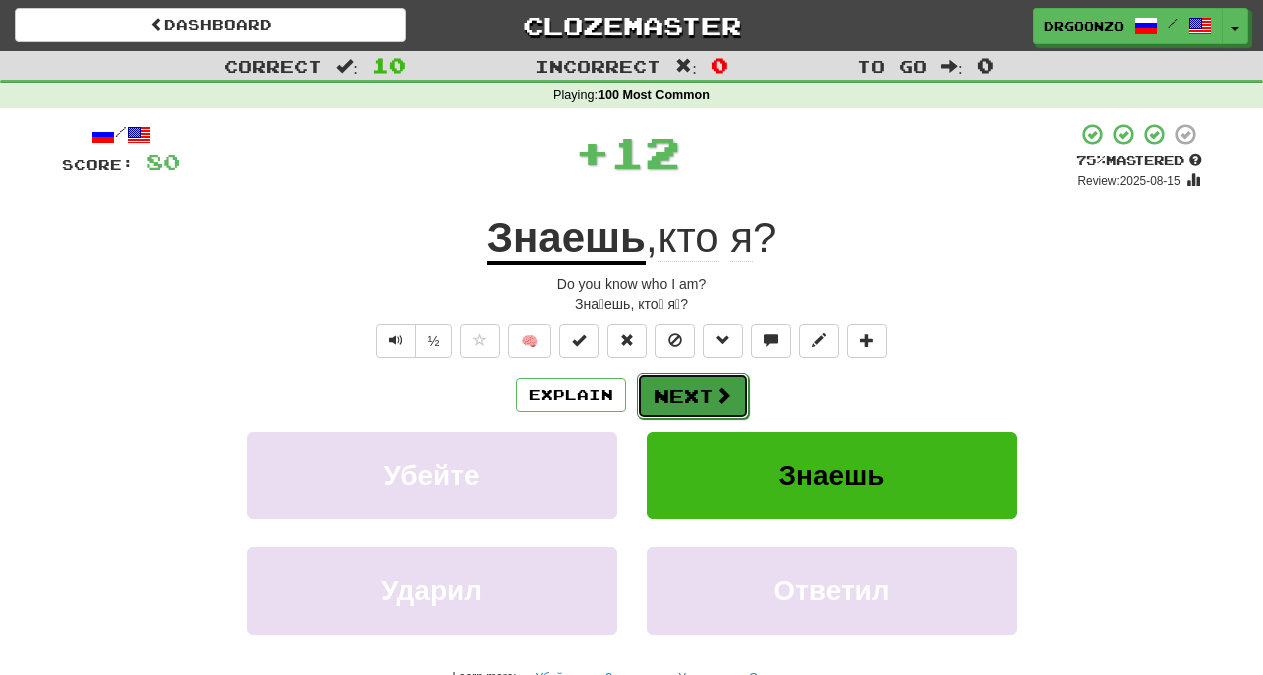 click at bounding box center [723, 395] 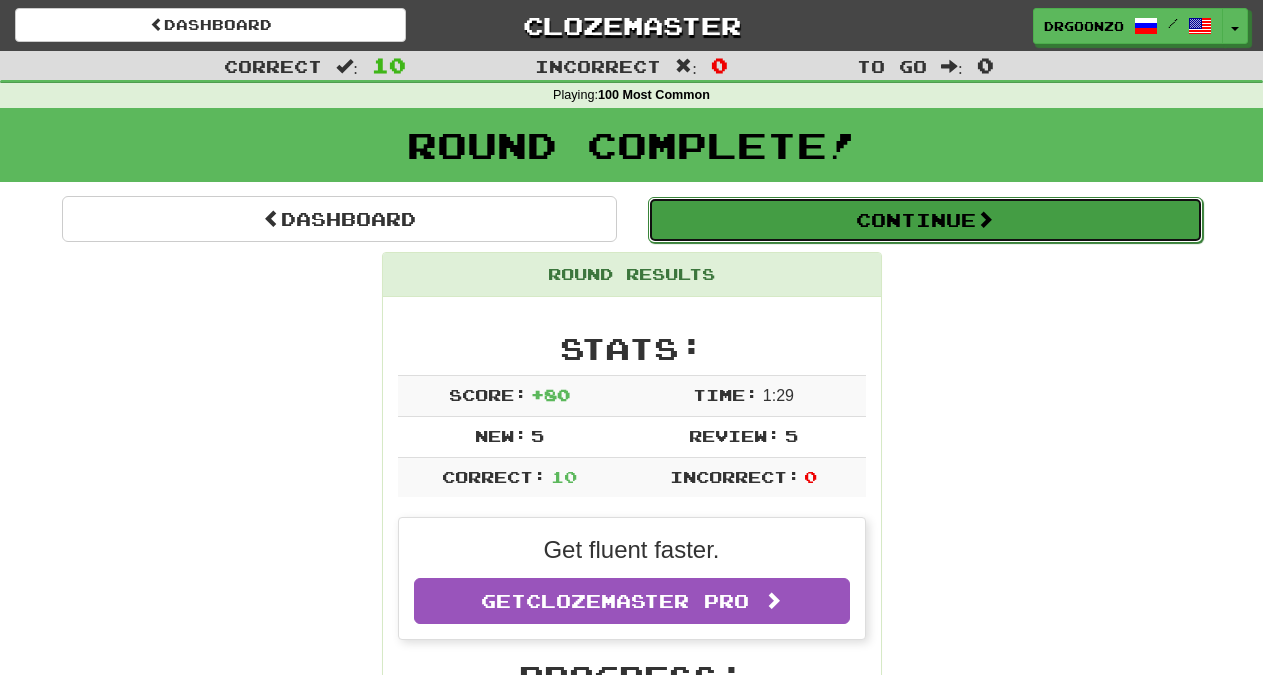 click on "Continue" at bounding box center (925, 220) 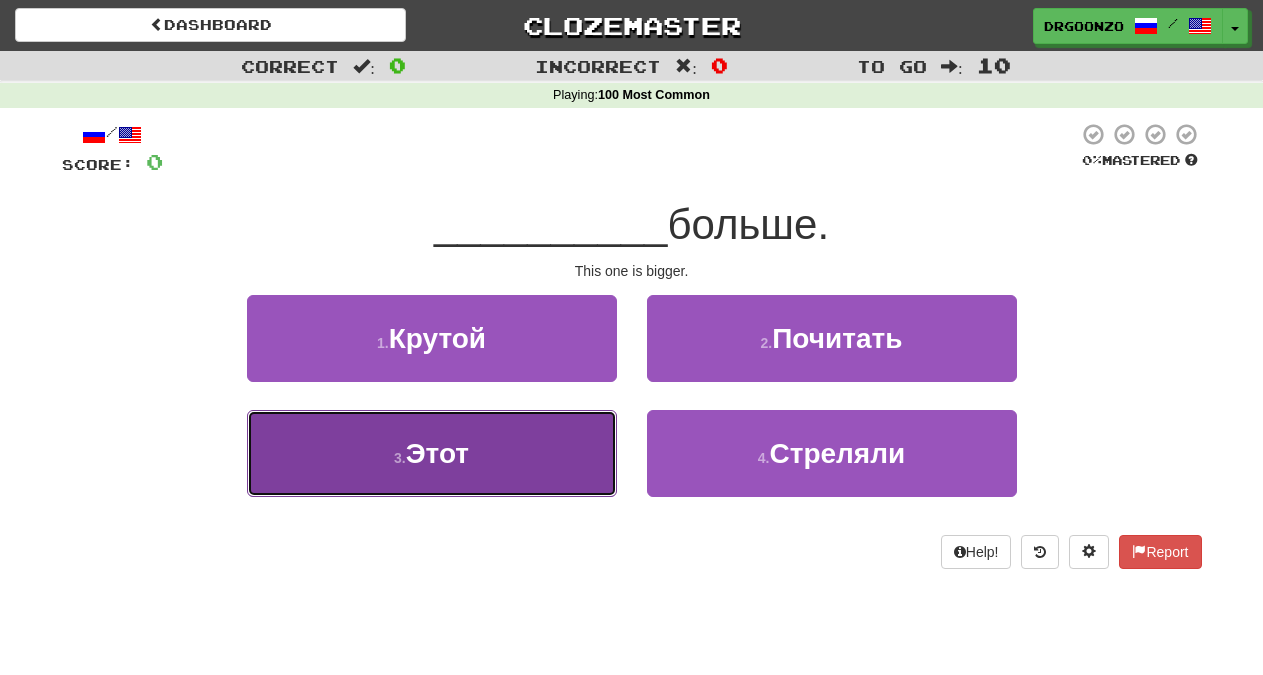 click on "3 .  Этот" at bounding box center (432, 453) 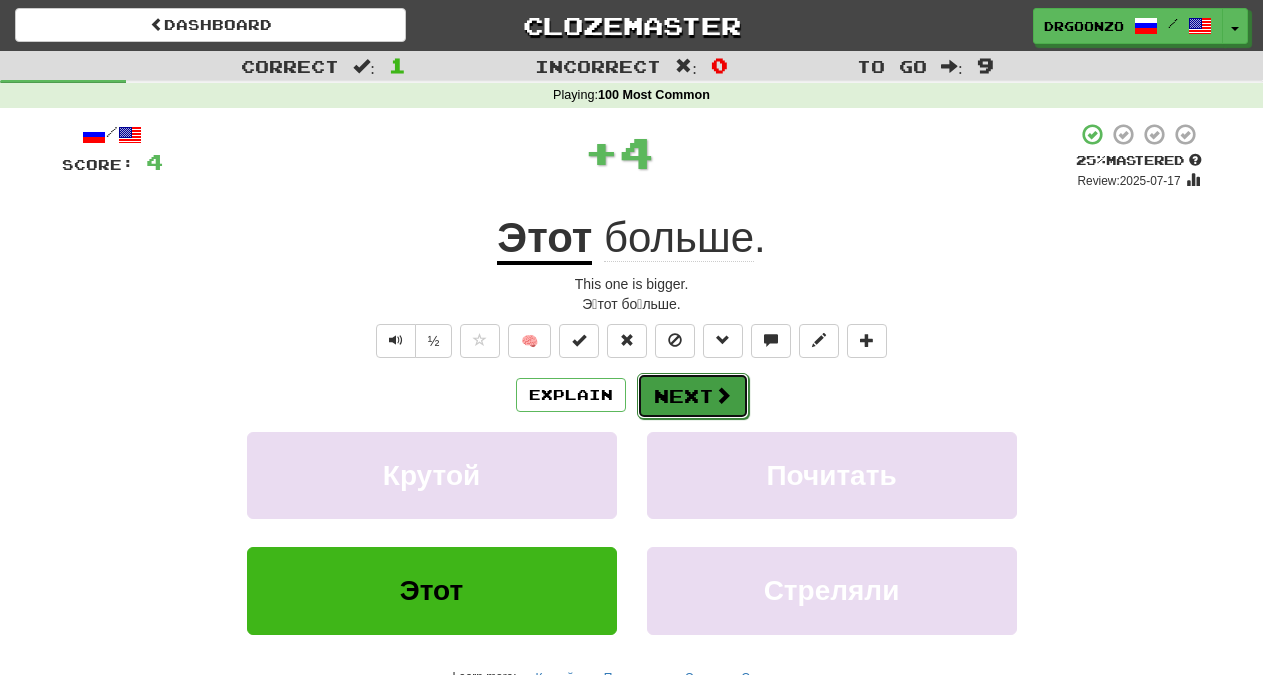 click on "Next" at bounding box center (693, 396) 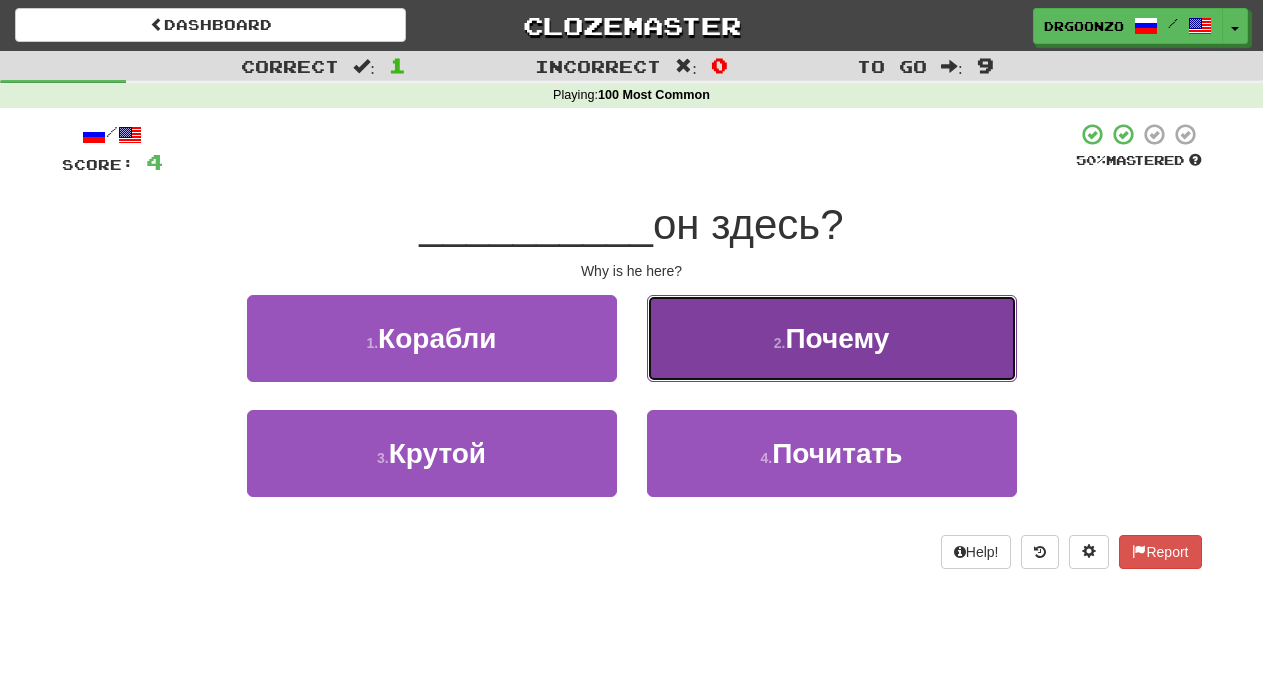click on "Почему" at bounding box center [837, 338] 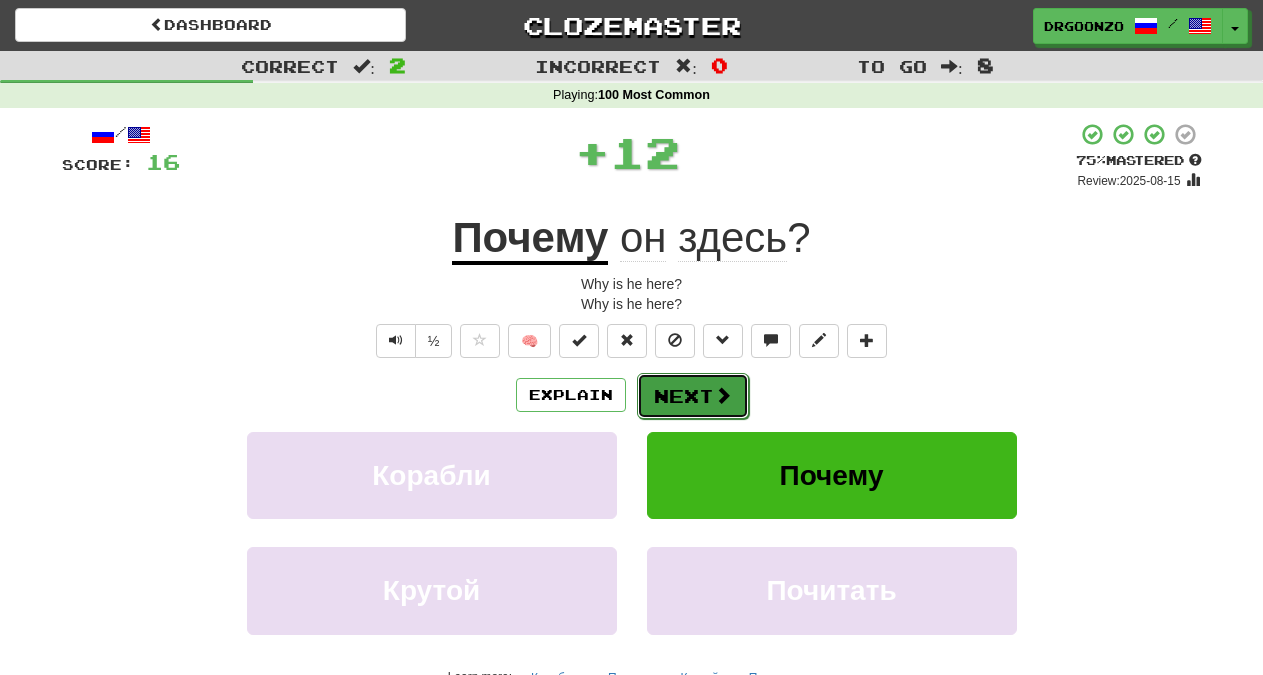 click at bounding box center [723, 395] 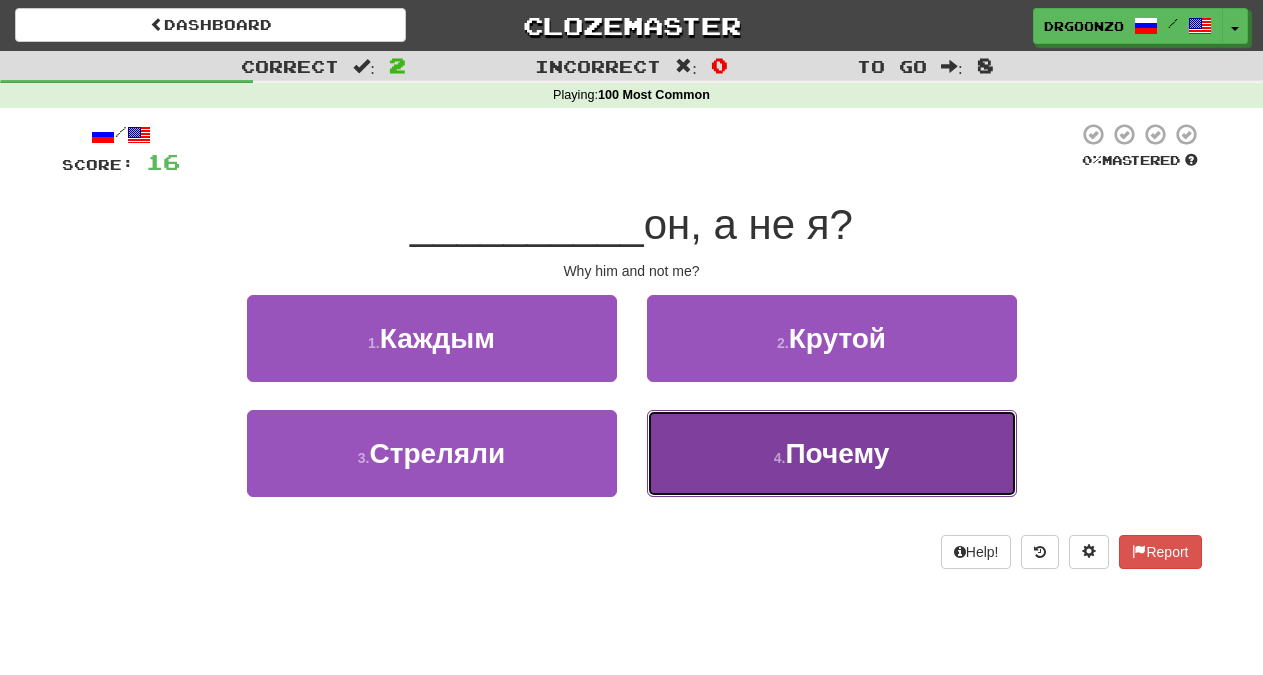 click on "Почему" at bounding box center [837, 453] 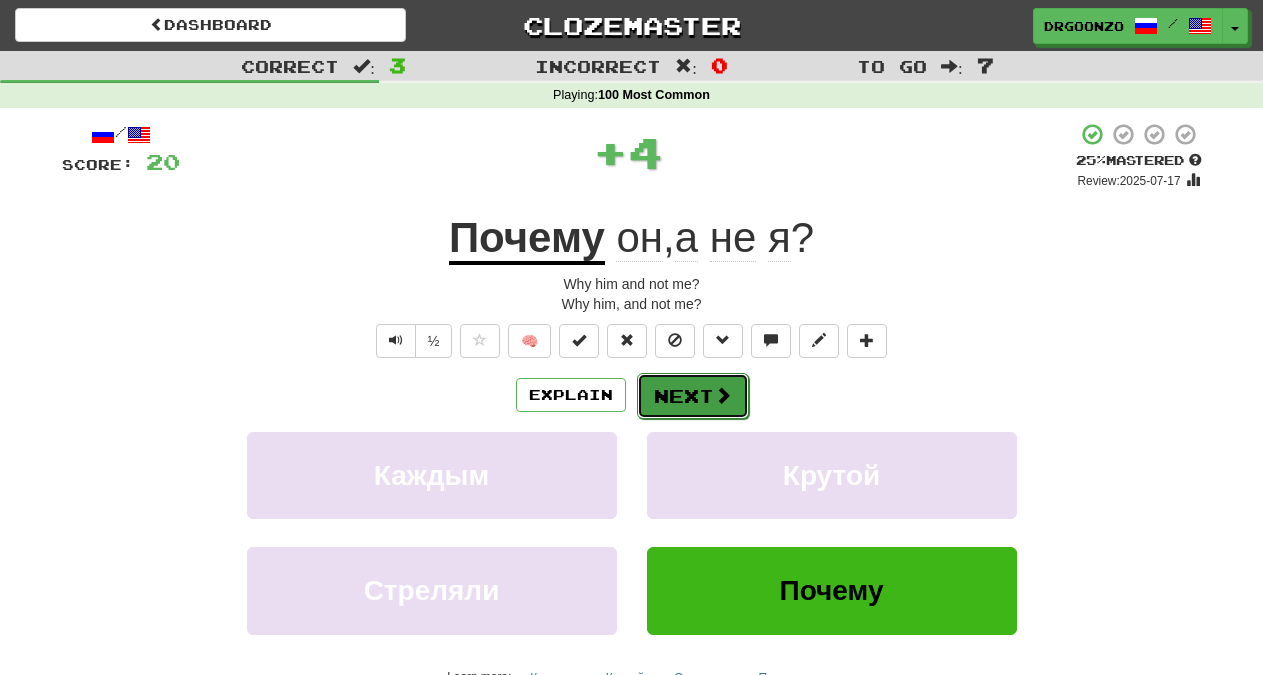click at bounding box center [723, 395] 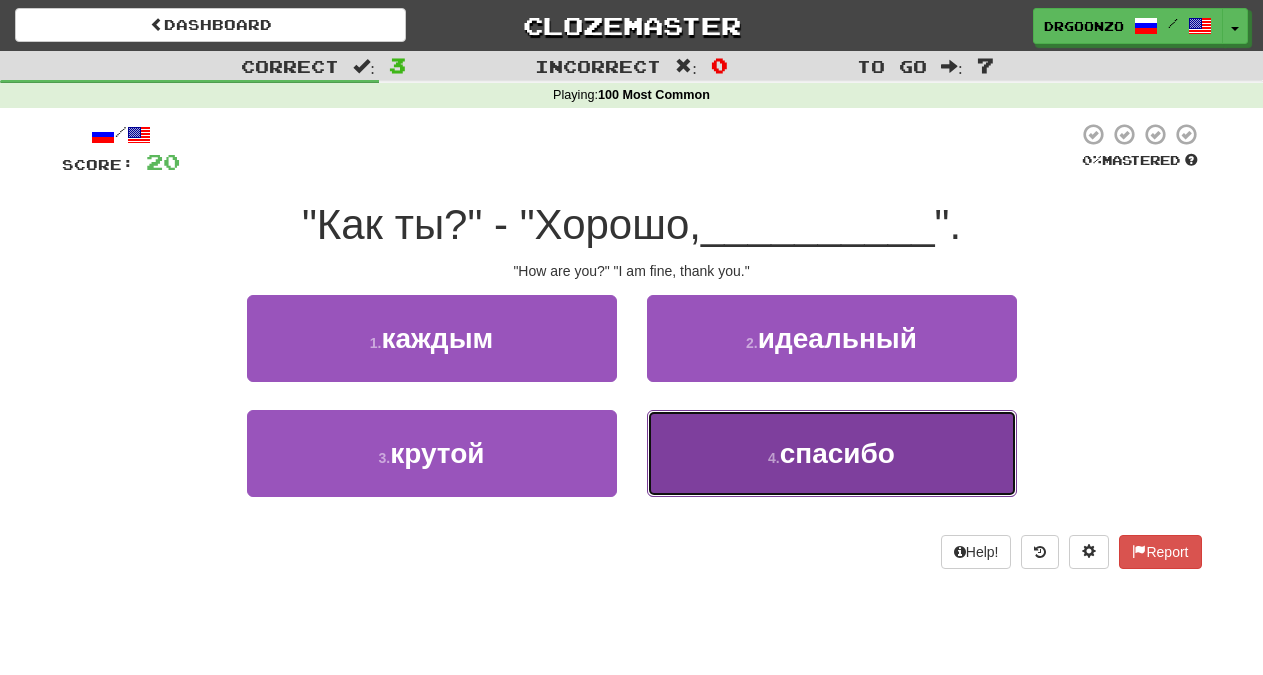 click on "4 .  спасибо" at bounding box center (832, 453) 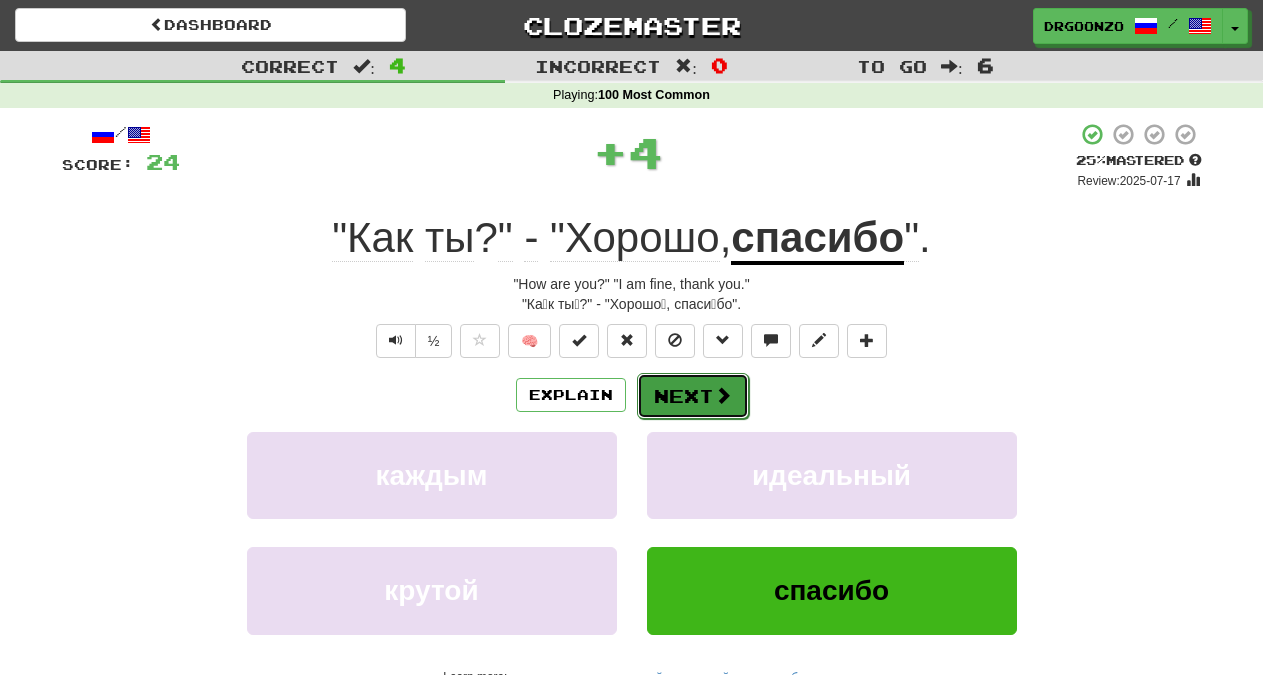 click at bounding box center [723, 395] 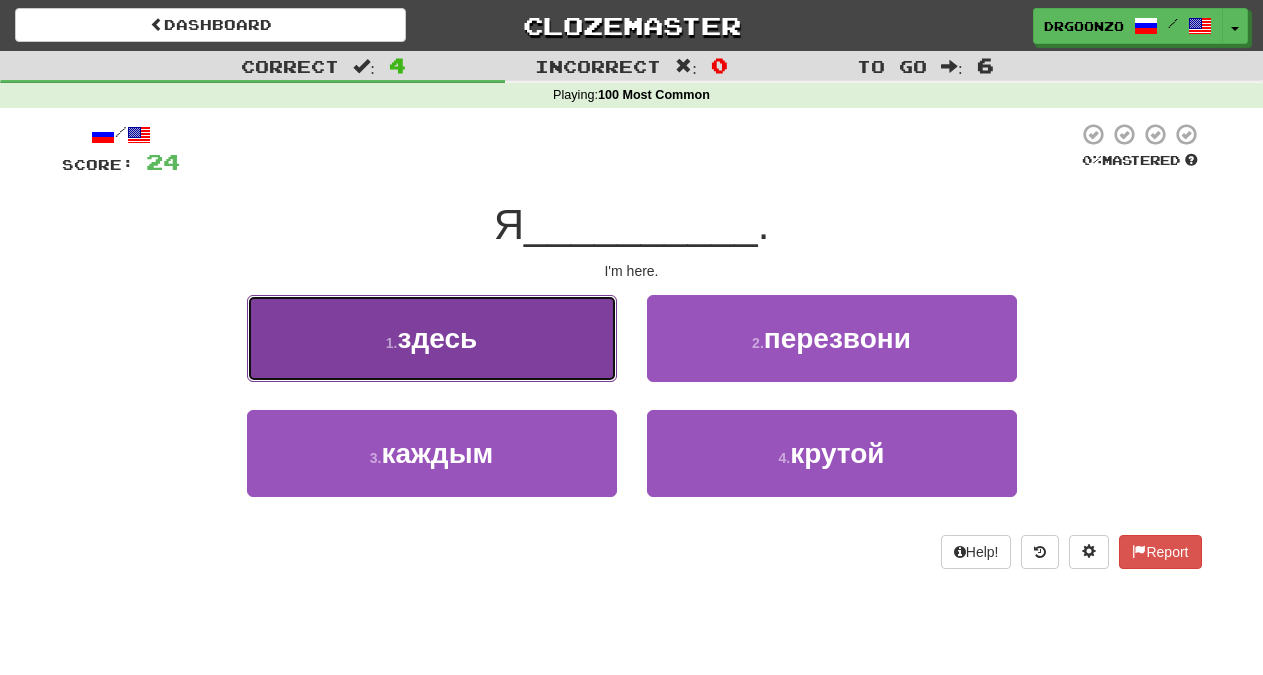 click on "1 .  здесь" at bounding box center [432, 338] 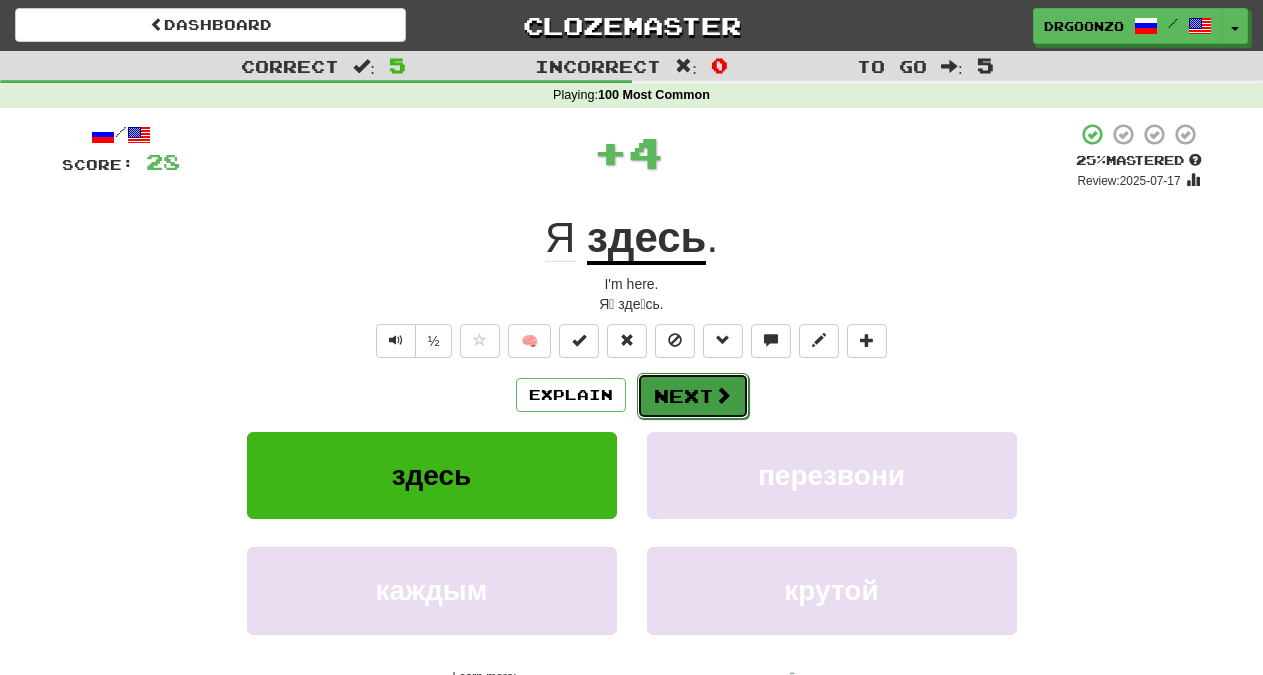 click at bounding box center [723, 395] 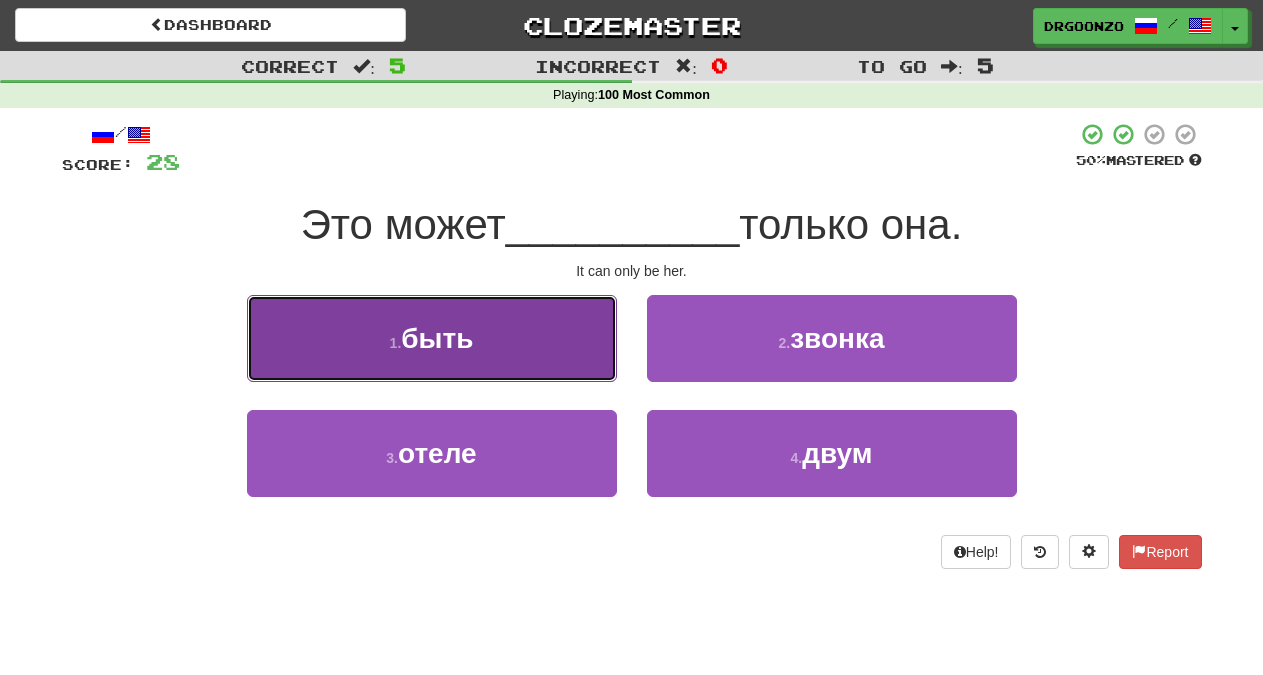 click on "быть" at bounding box center (437, 338) 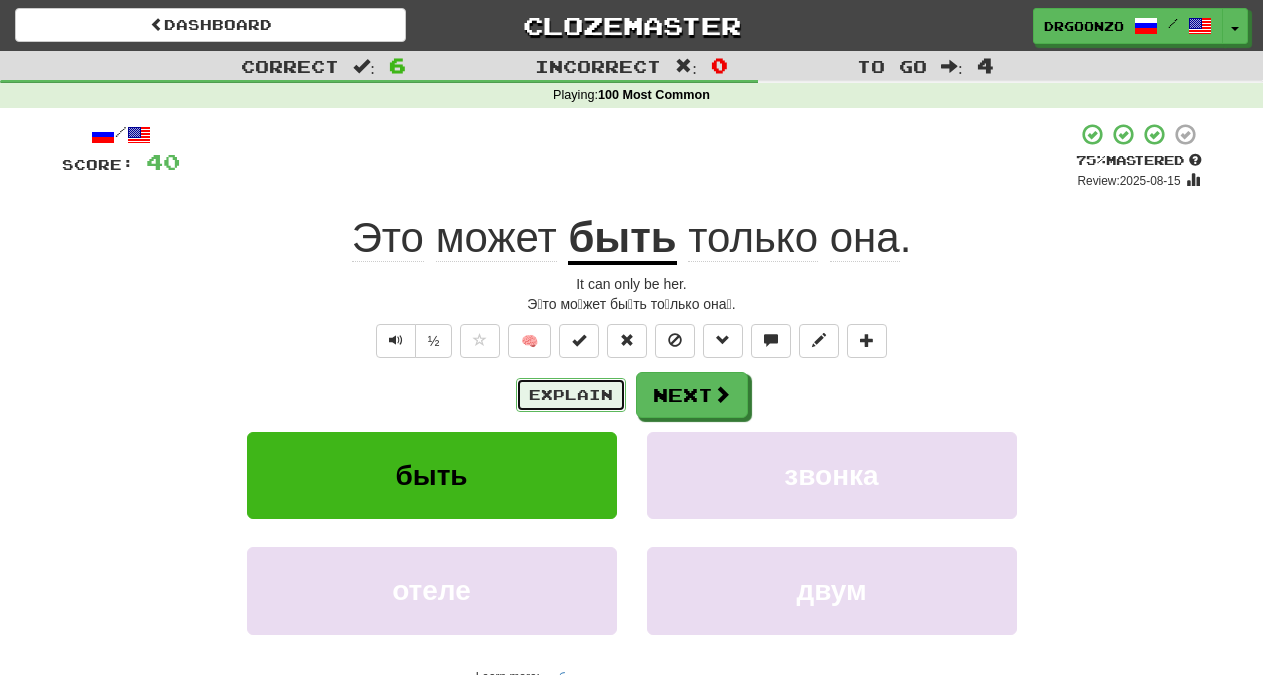 click on "Explain" at bounding box center (571, 395) 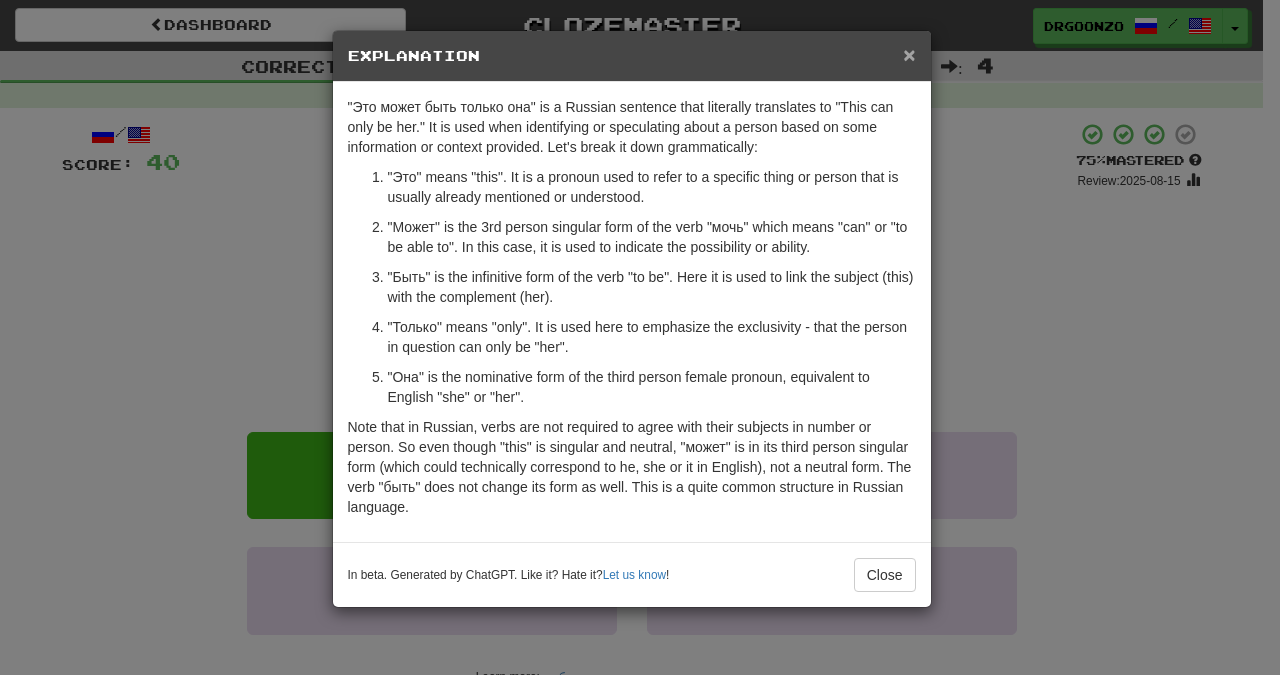 click on "×" at bounding box center [909, 54] 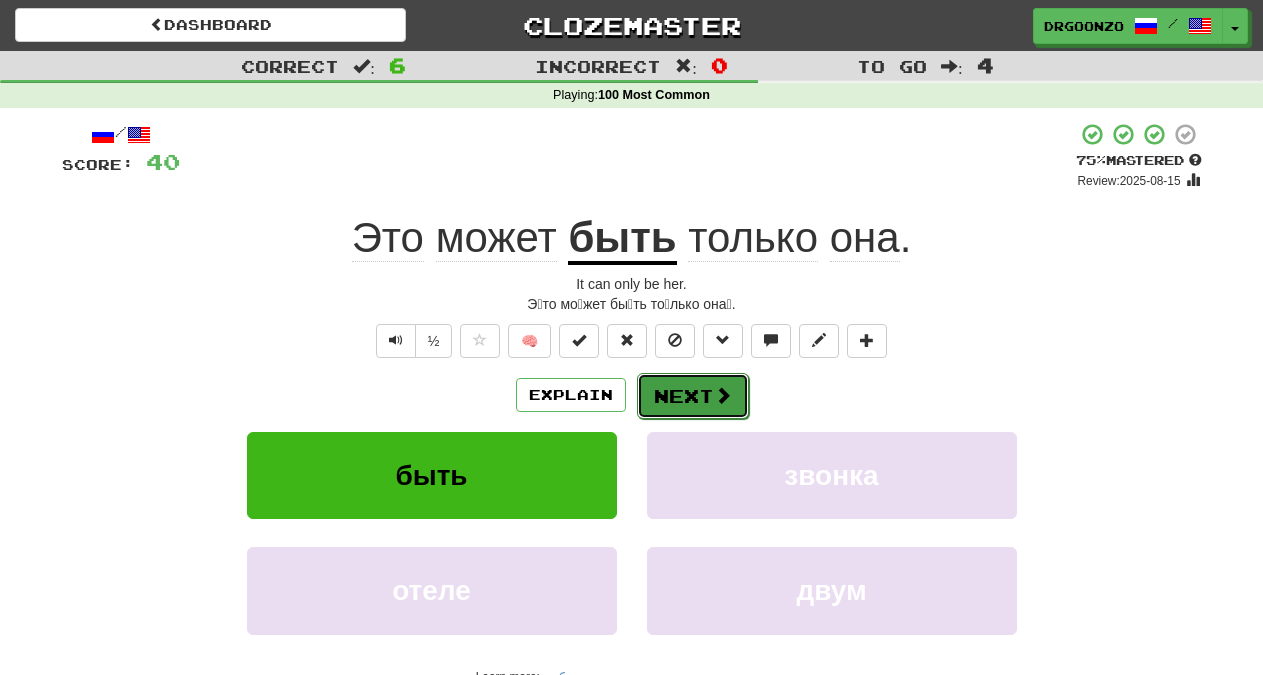 click on "Next" at bounding box center [693, 396] 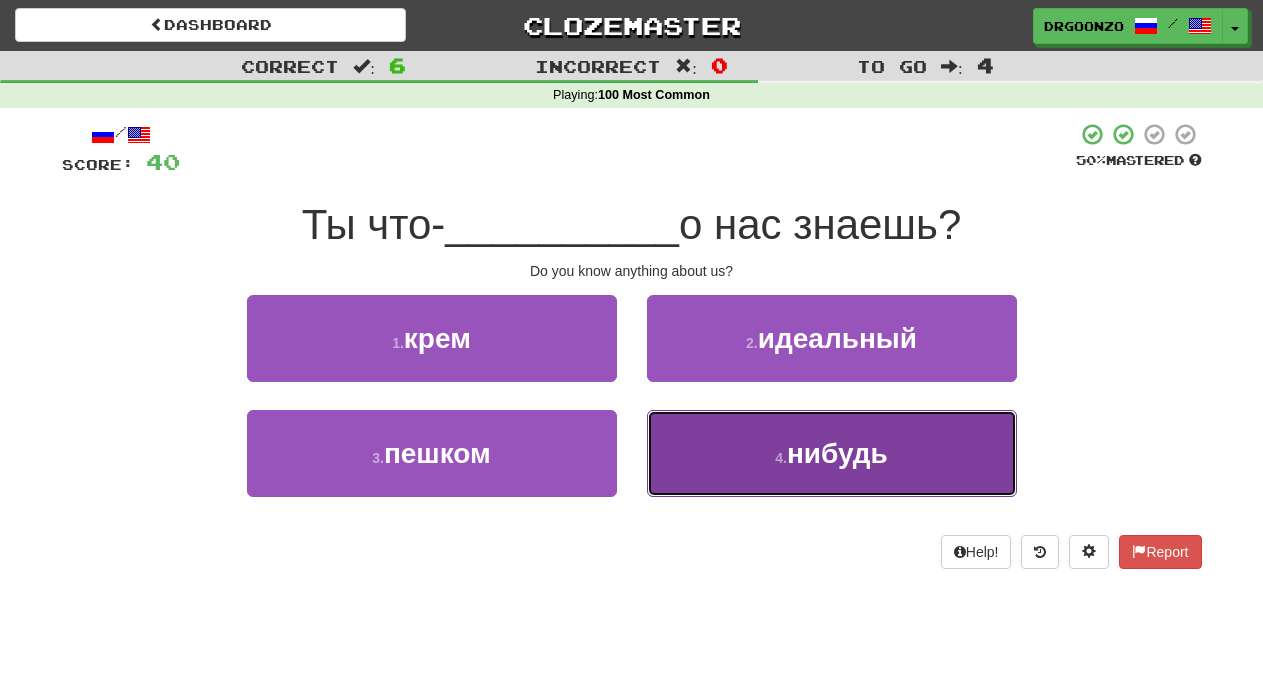 click on "нибудь" at bounding box center [837, 453] 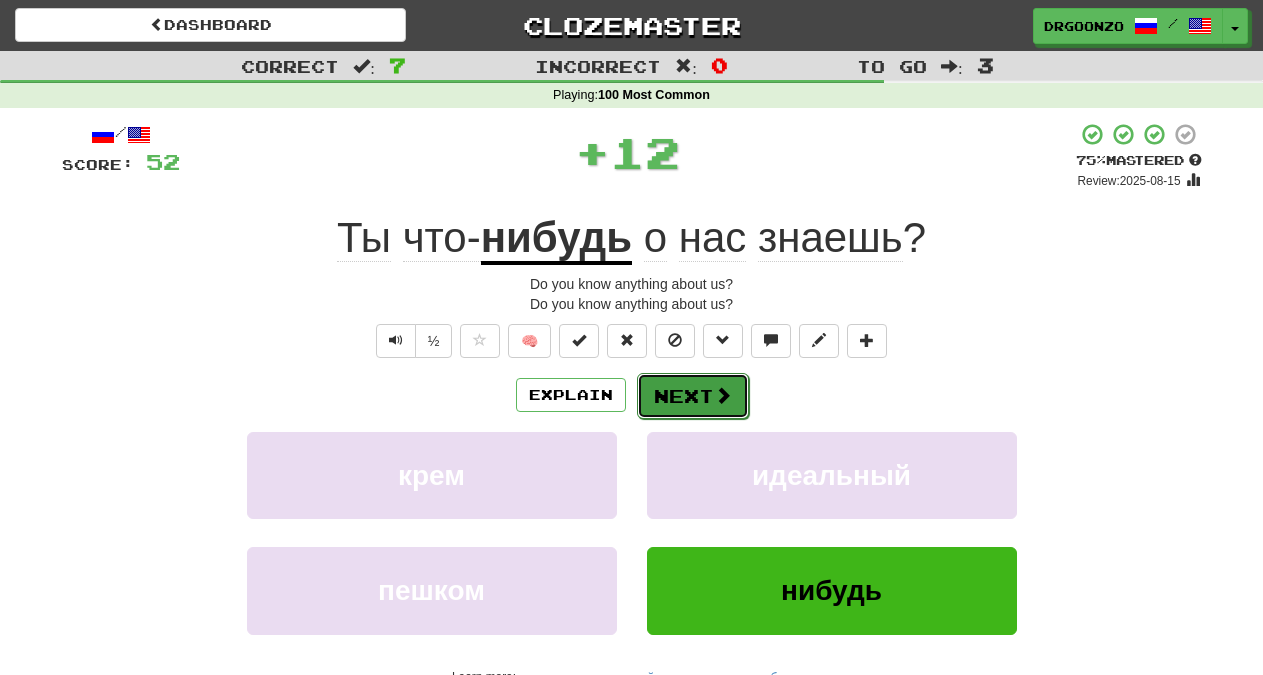 click on "Next" at bounding box center (693, 396) 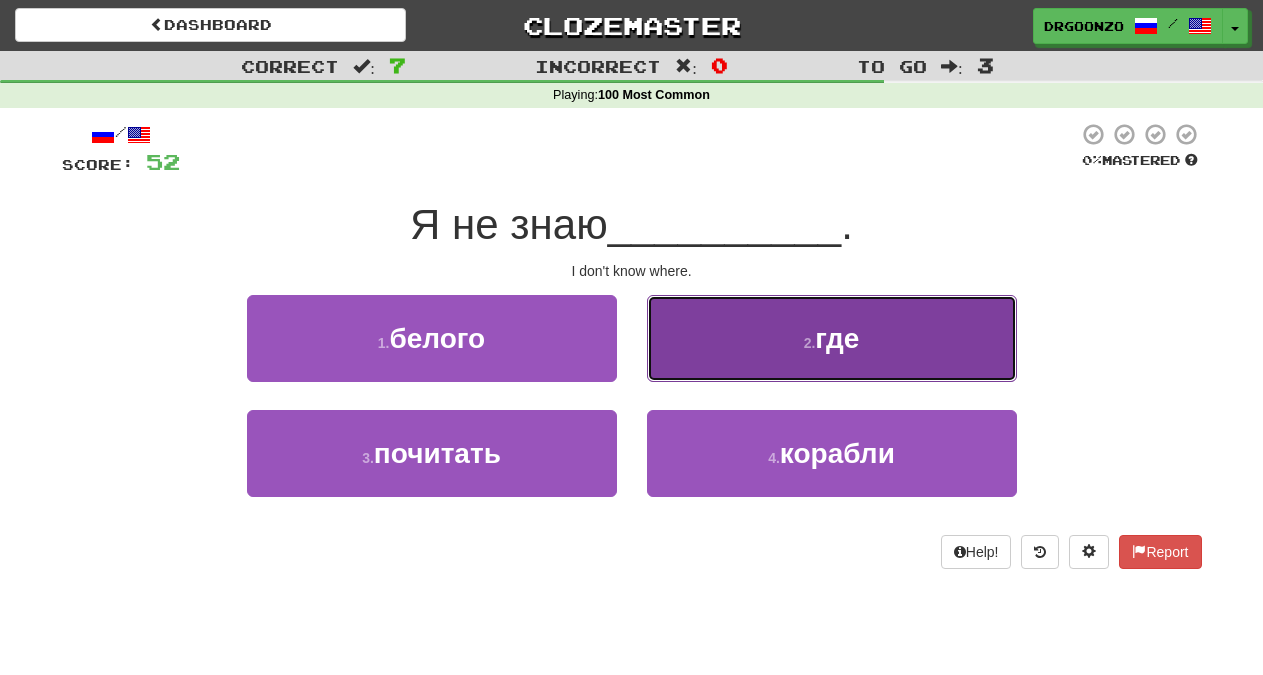 click on "2 .  где" at bounding box center (832, 338) 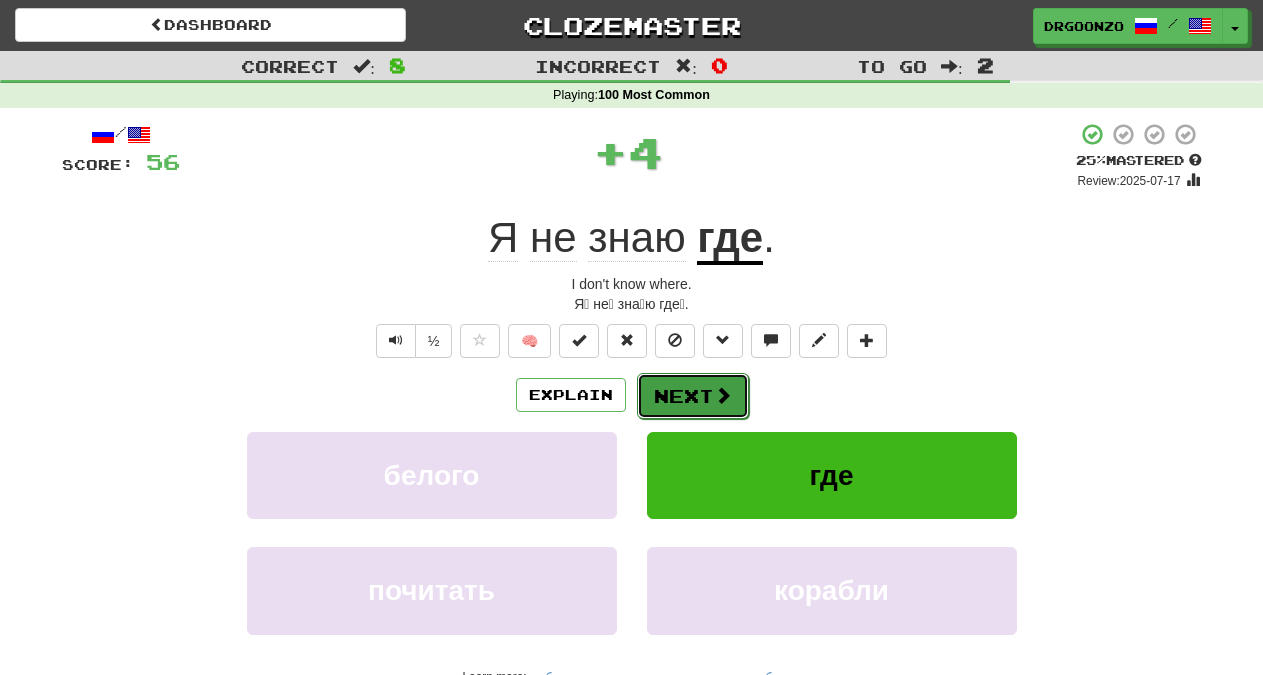 click on "Next" at bounding box center [693, 396] 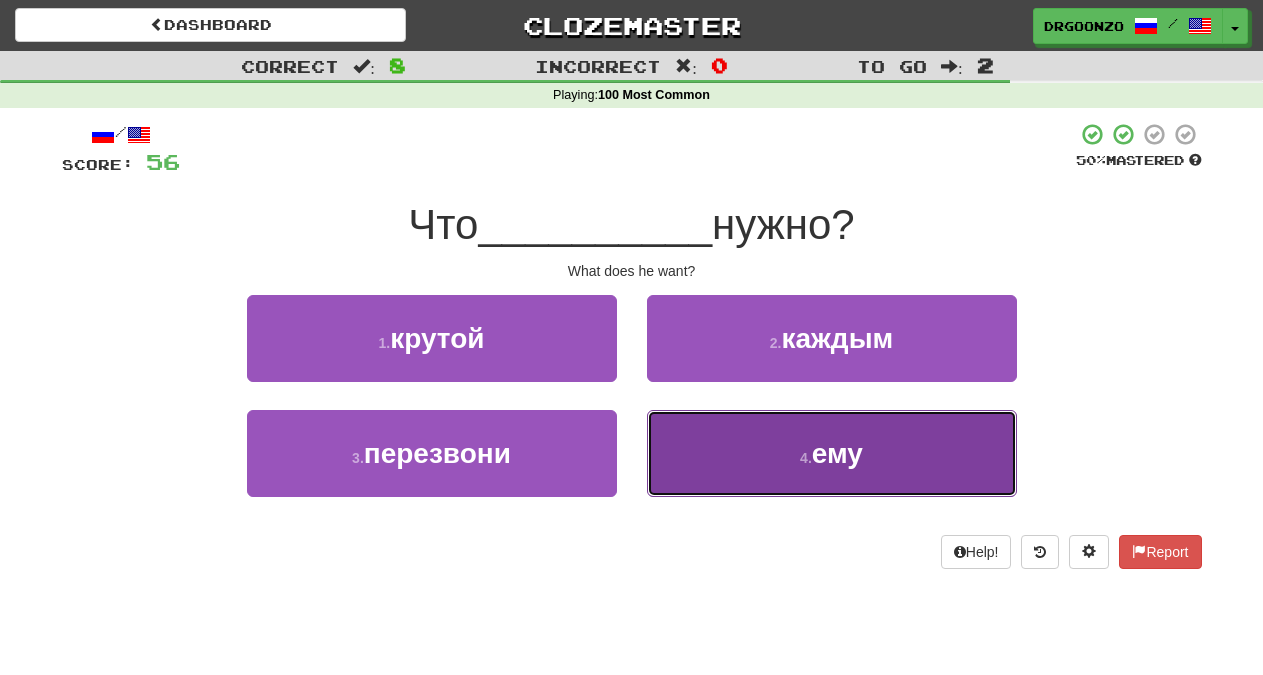 click on "4 .  ему" at bounding box center [832, 453] 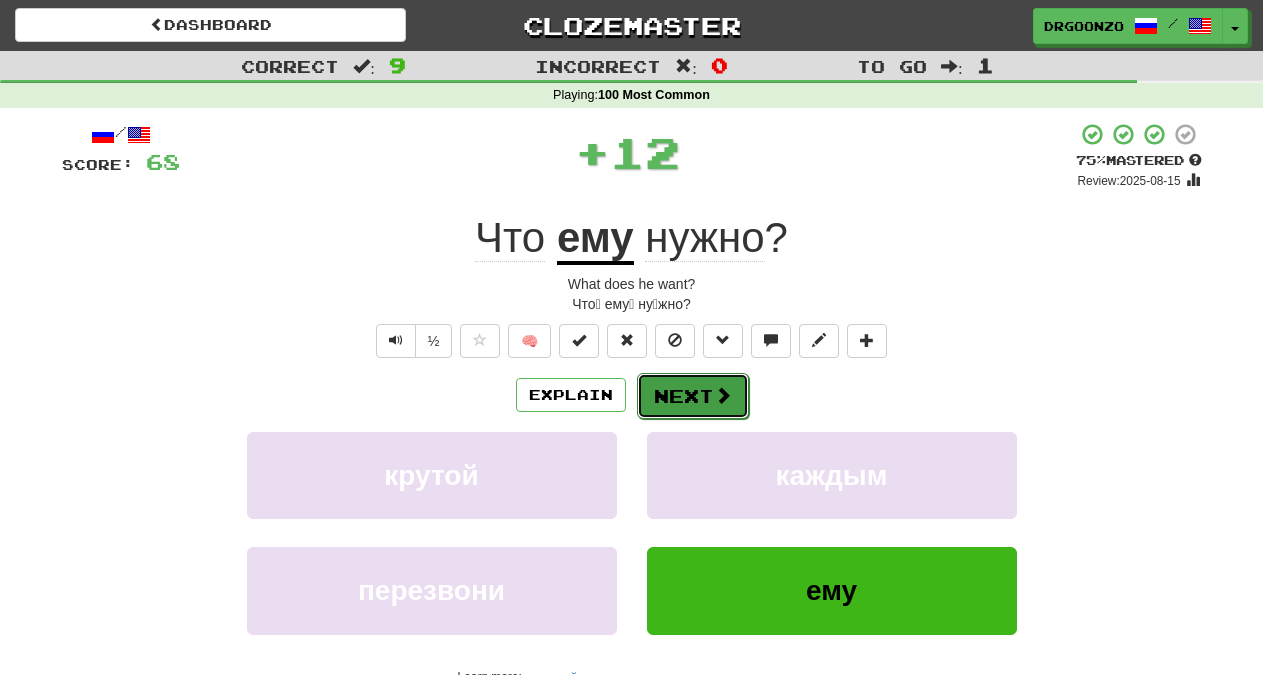 click on "Next" at bounding box center (693, 396) 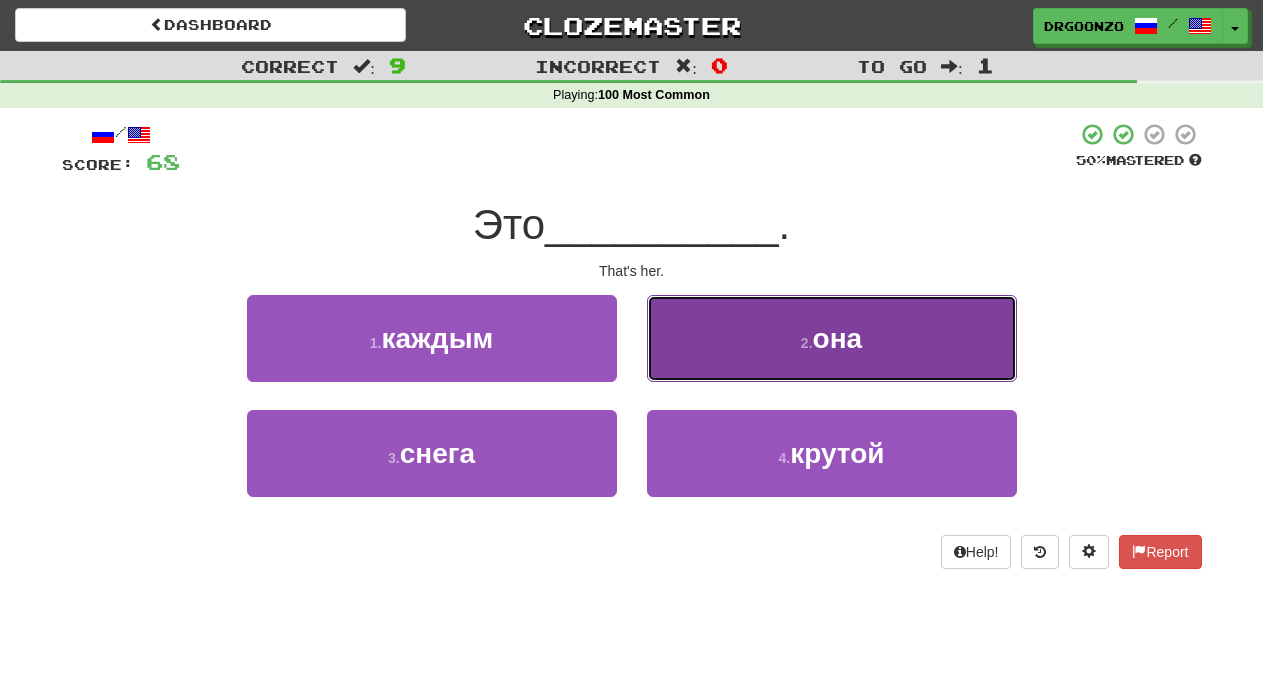 click on "2 .  она" at bounding box center [832, 338] 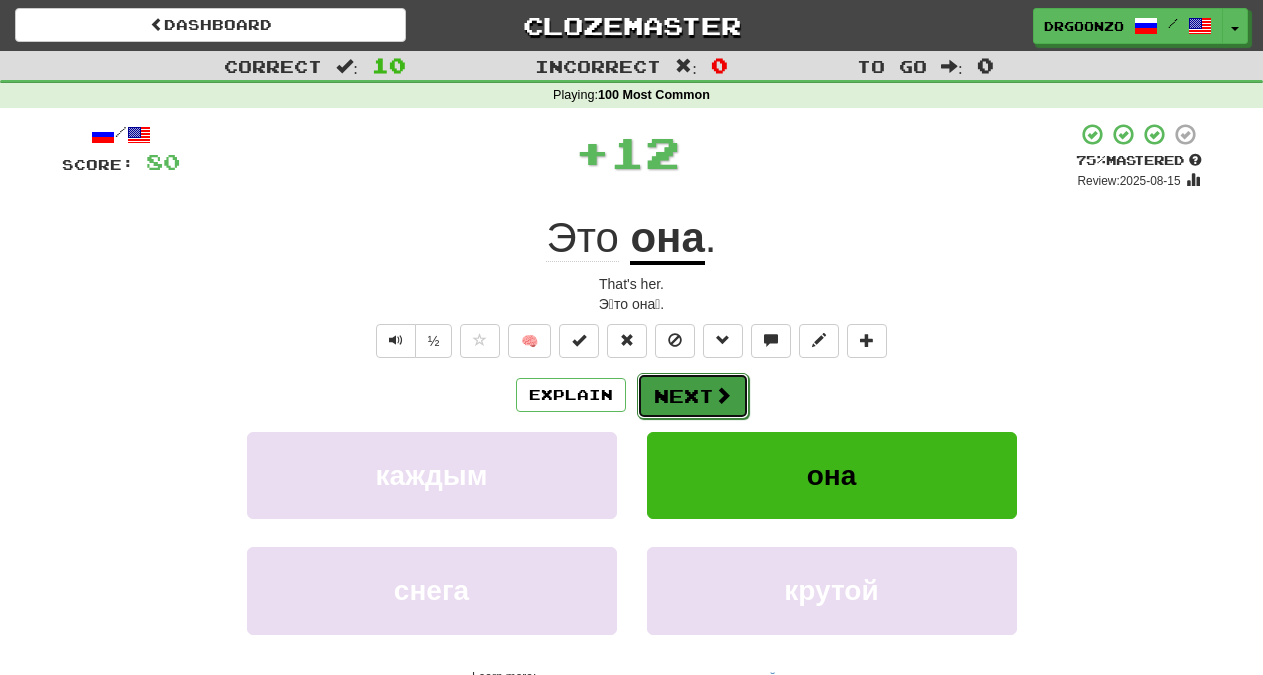 click on "Next" at bounding box center [693, 396] 